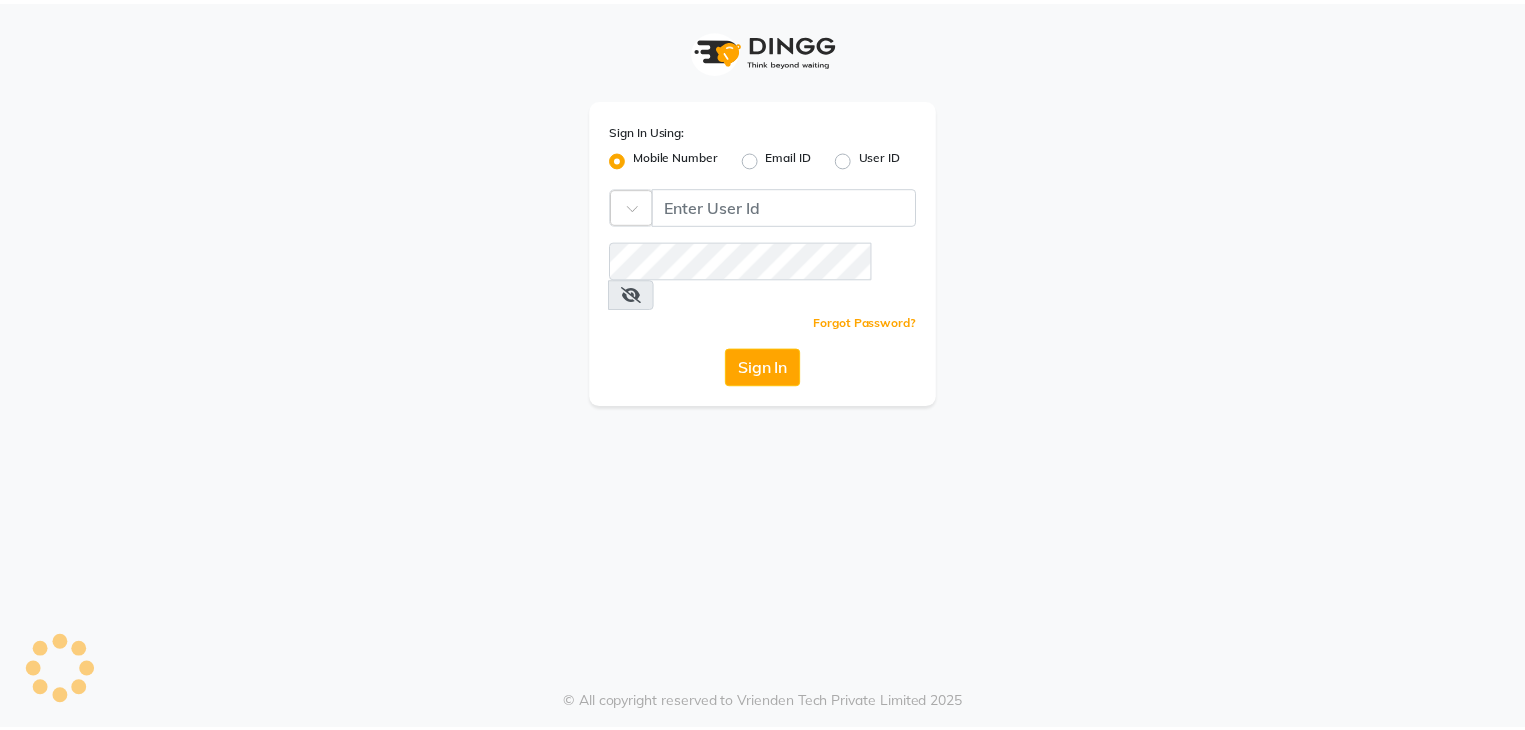 scroll, scrollTop: 0, scrollLeft: 0, axis: both 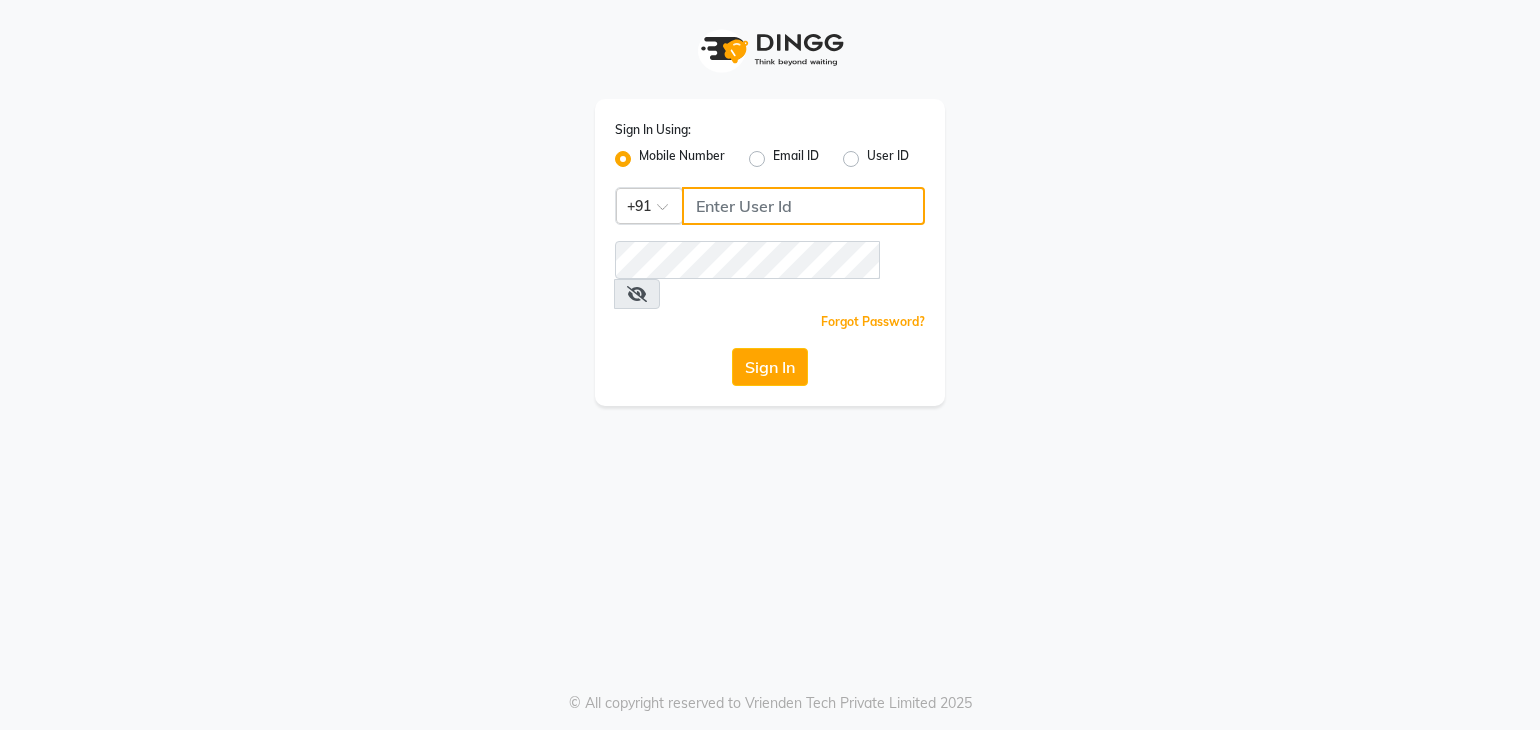 click 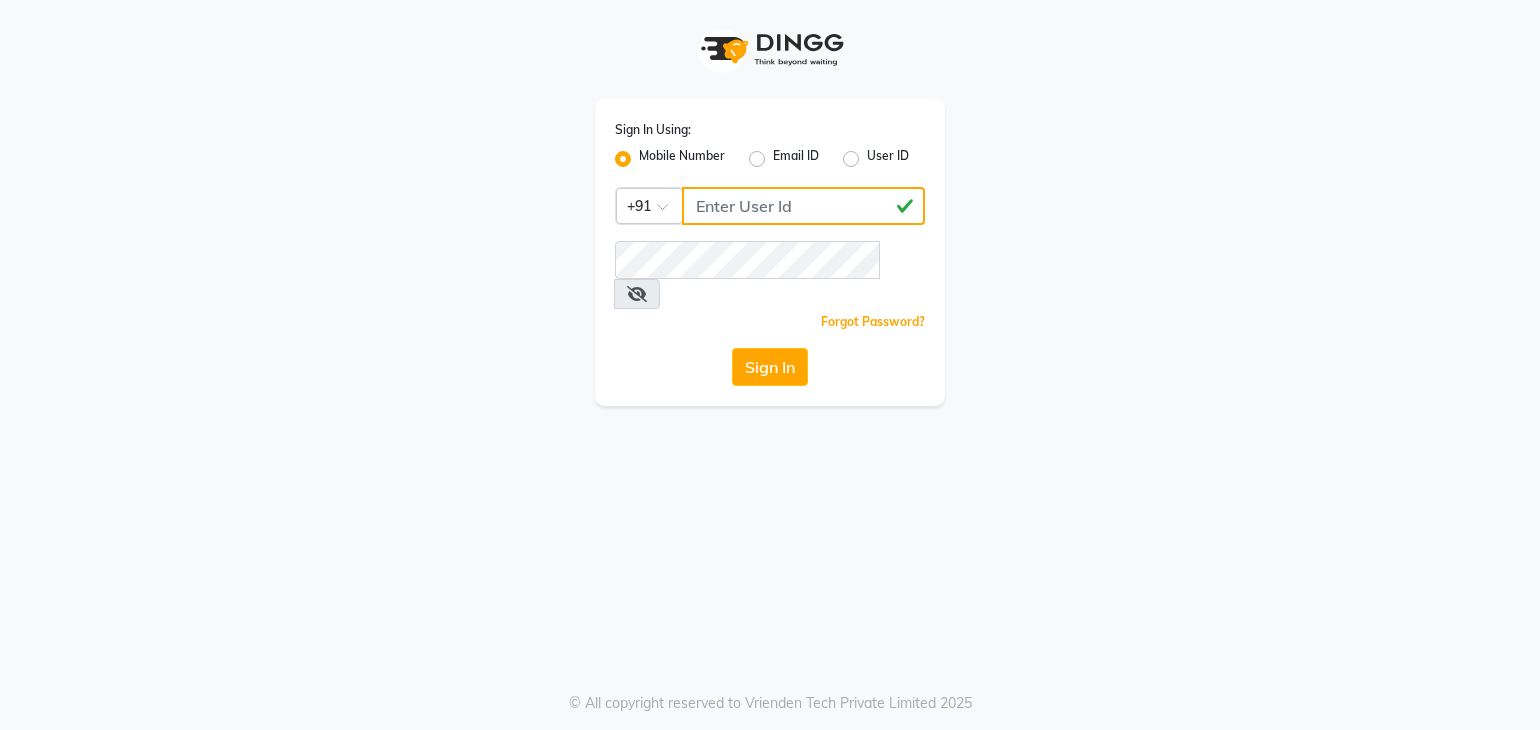 type on "[PHONE]" 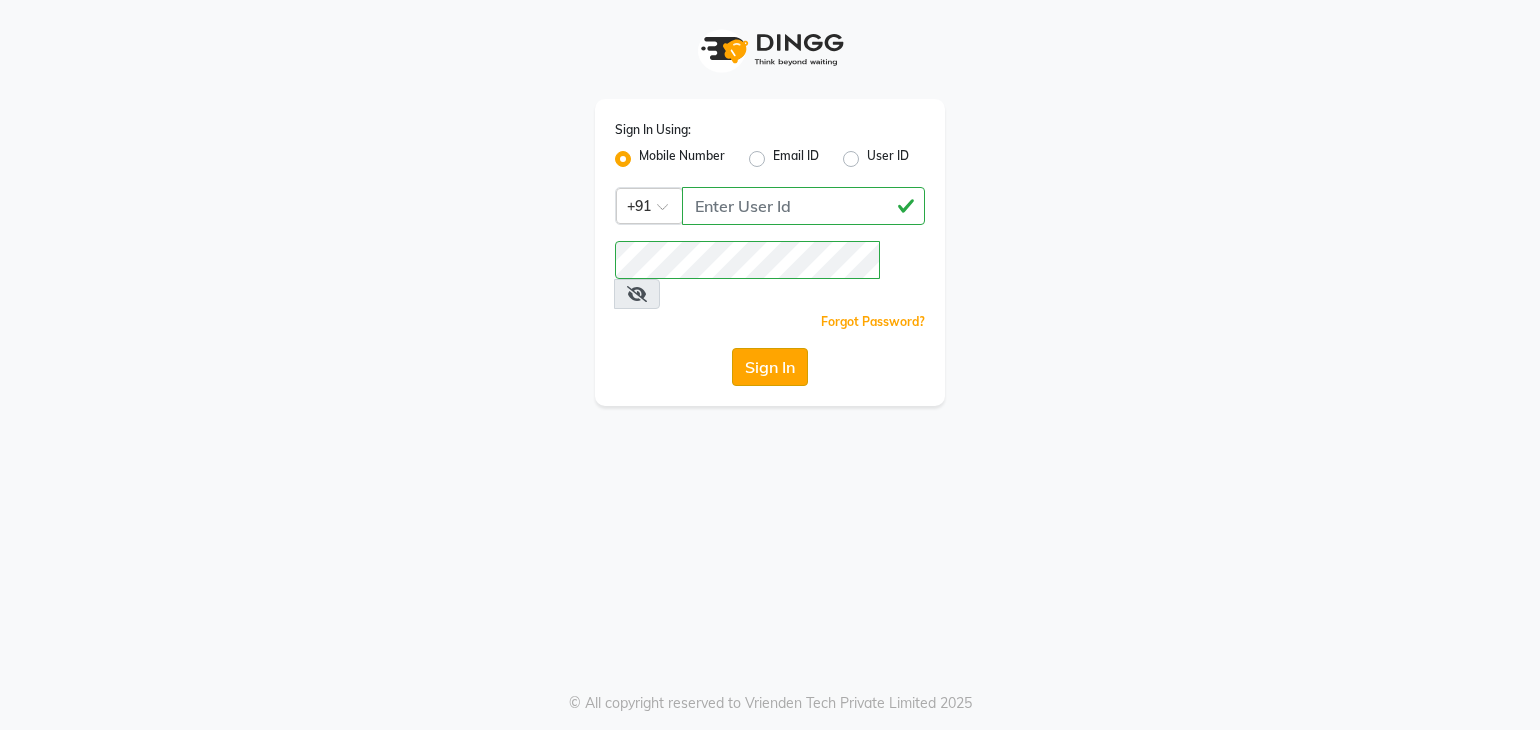 click on "Sign In" 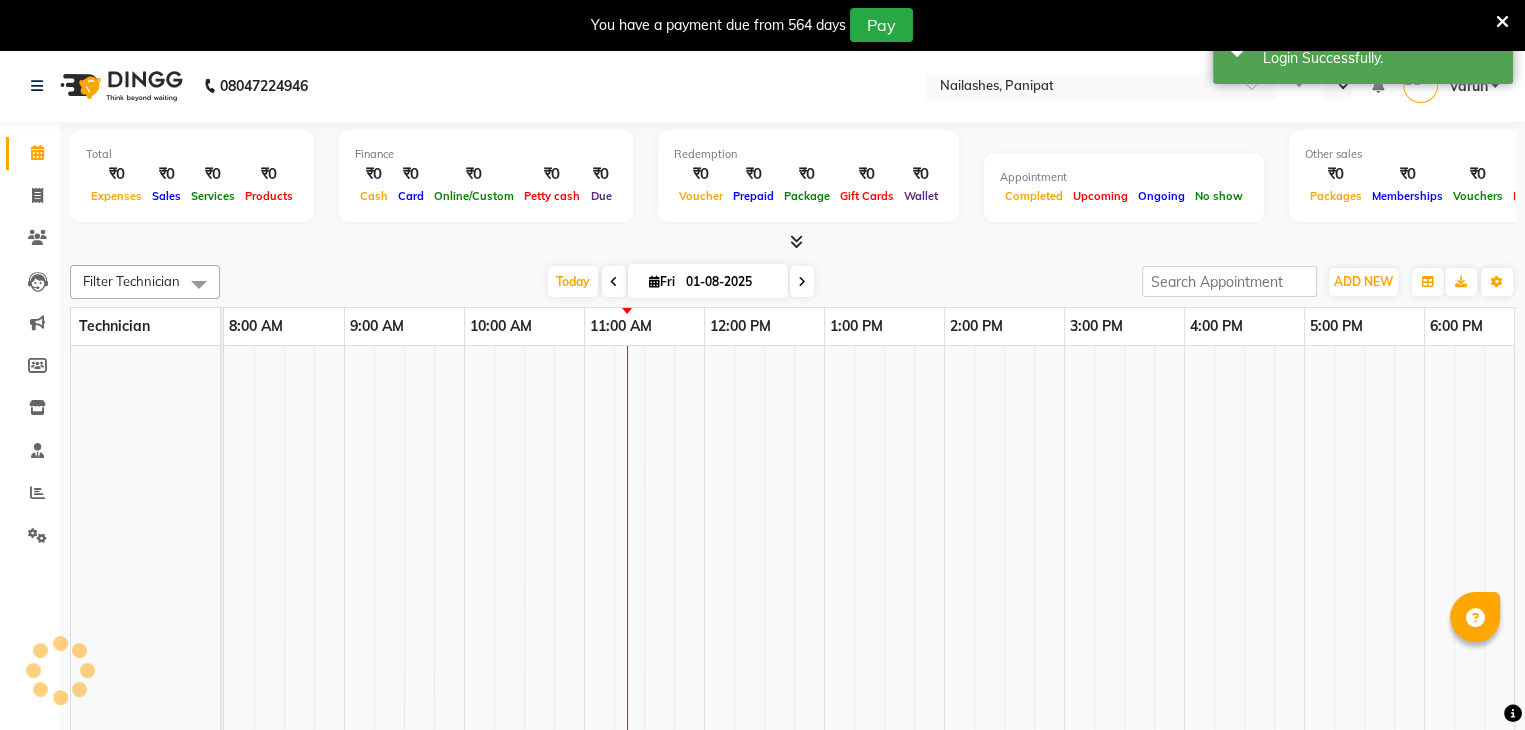 select on "en" 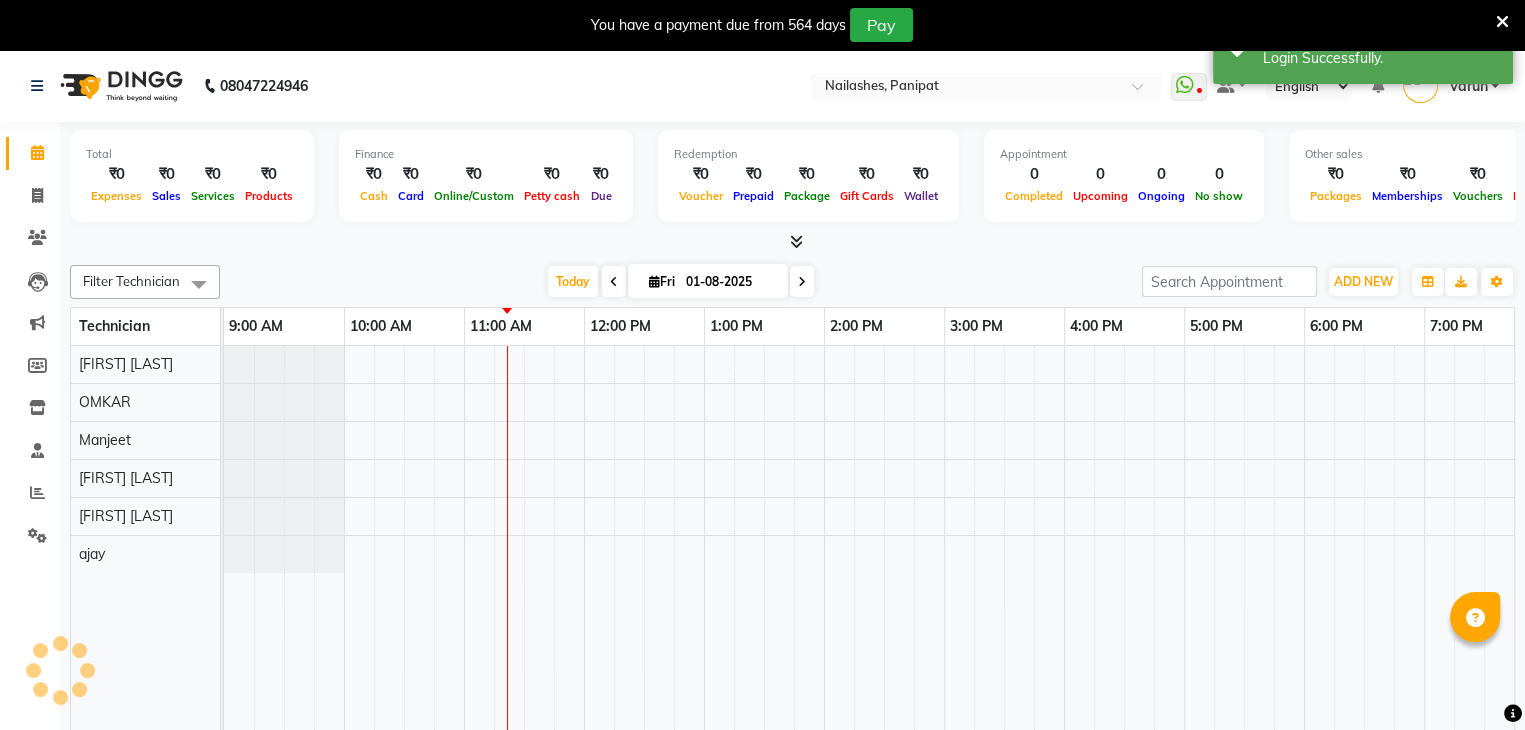 scroll, scrollTop: 0, scrollLeft: 240, axis: horizontal 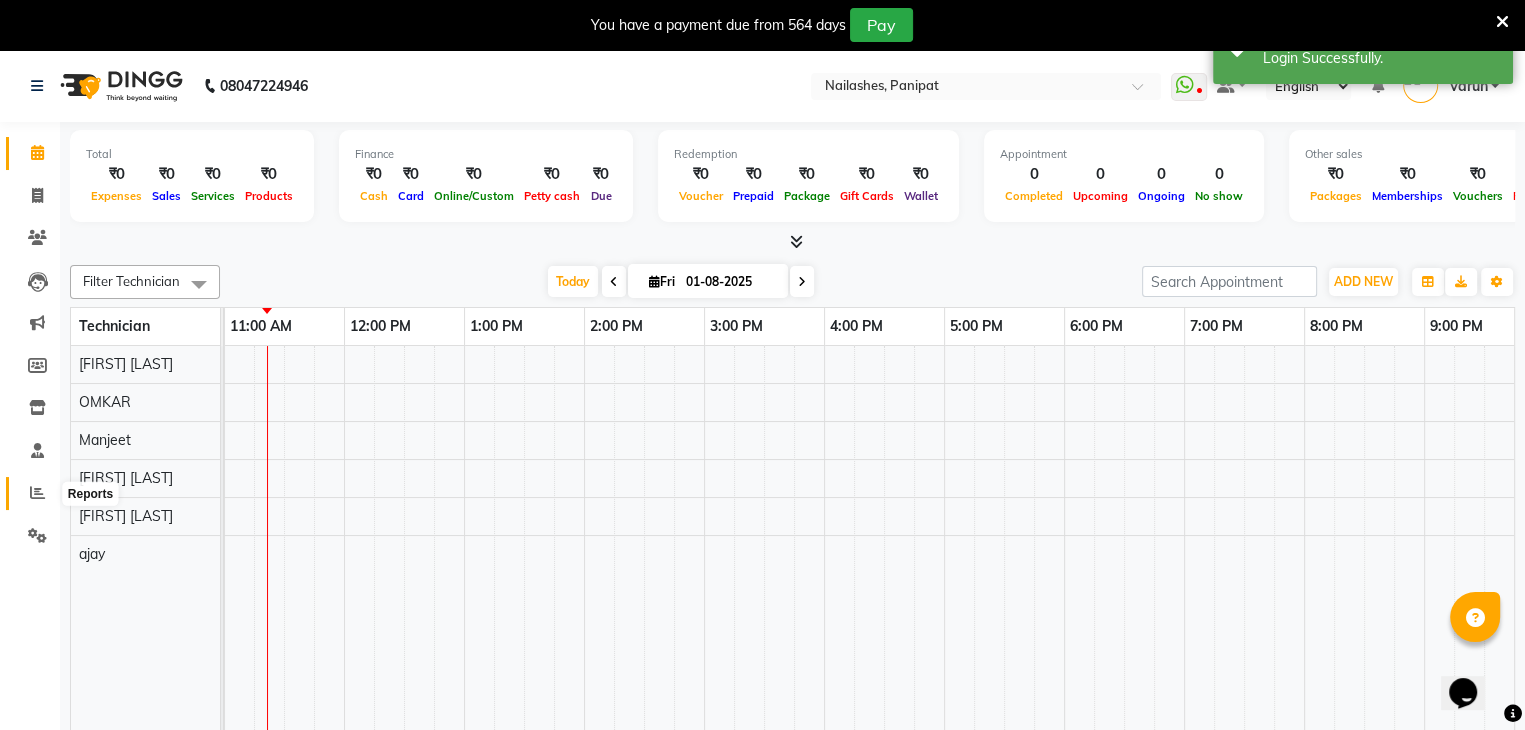 click 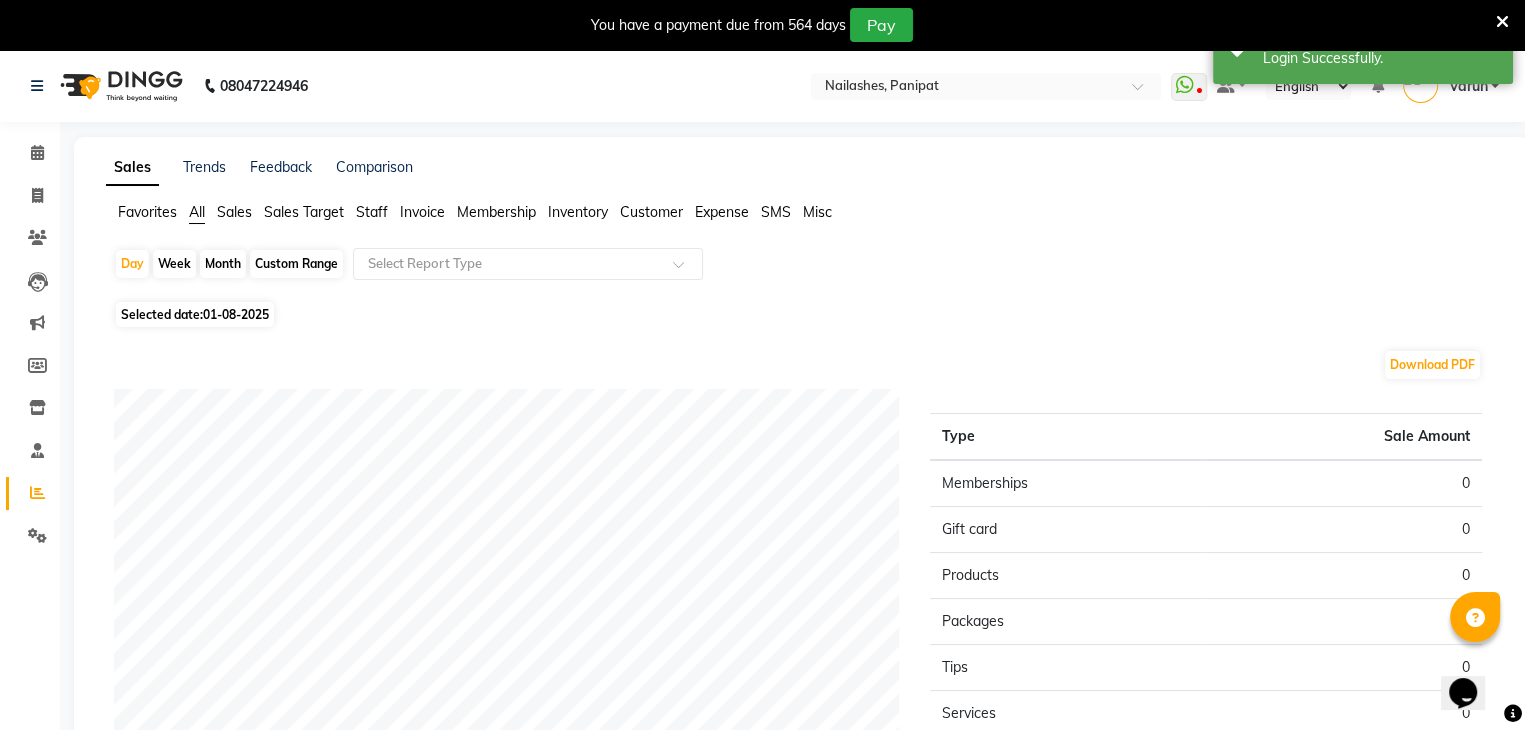 click on "Expense" 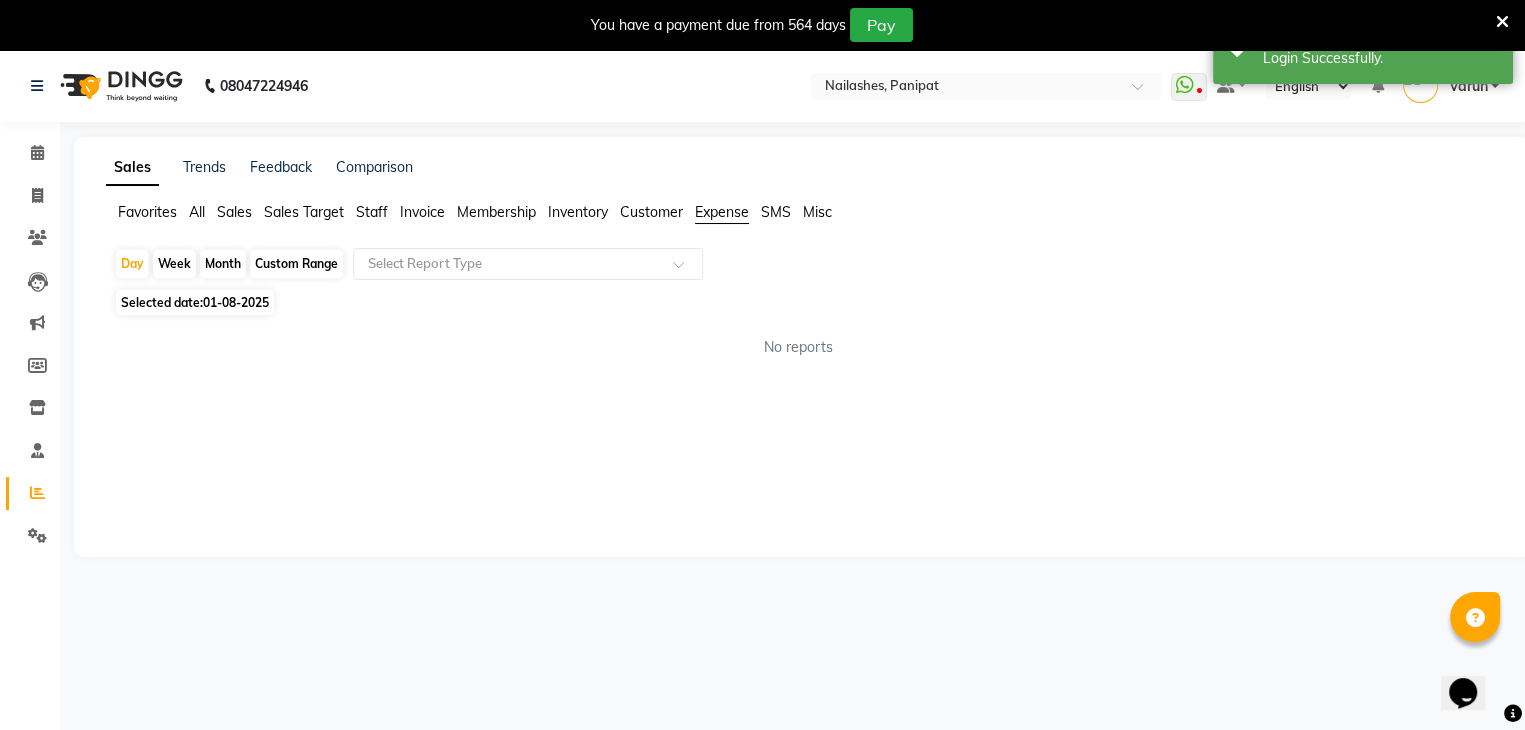 click on "01-08-2025" 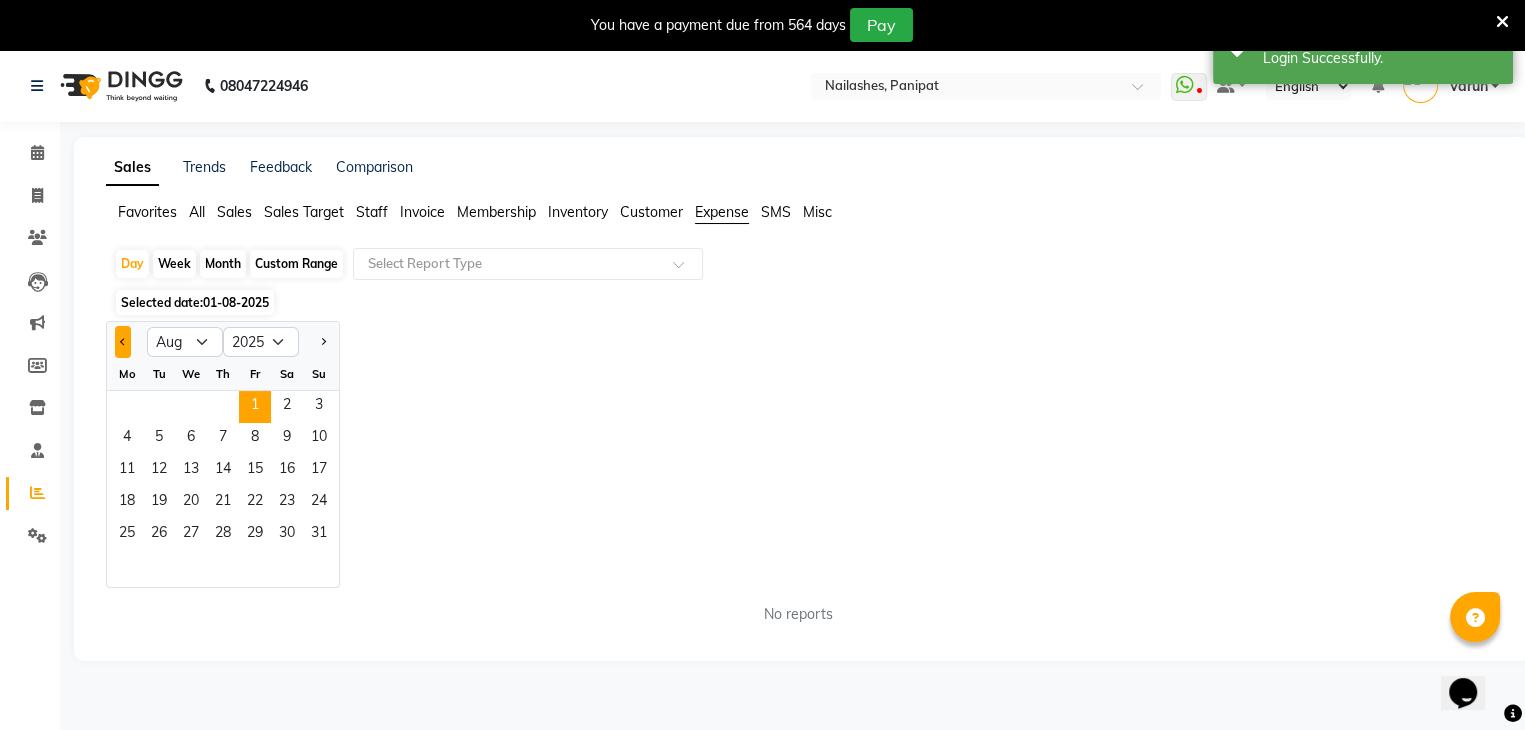 click 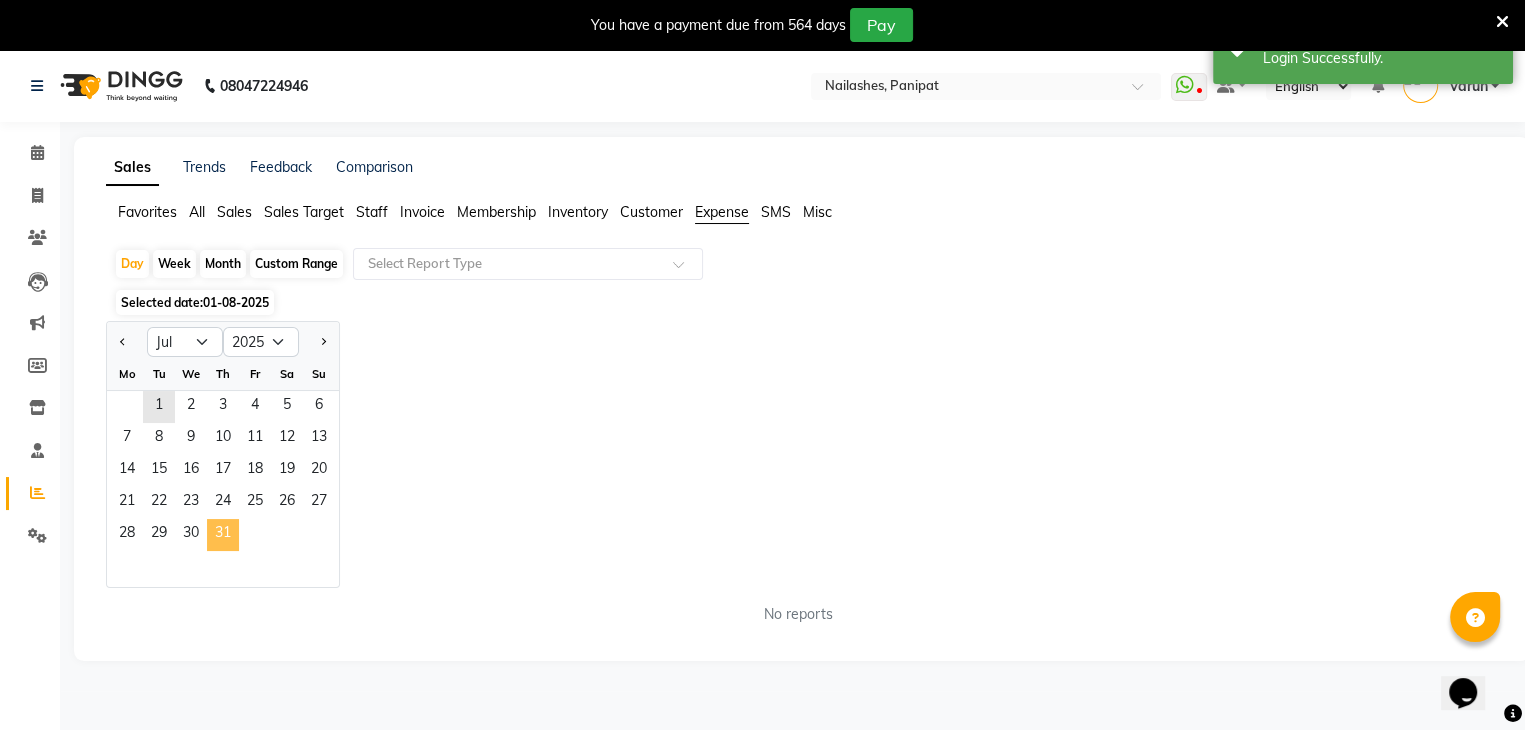 click on "31" 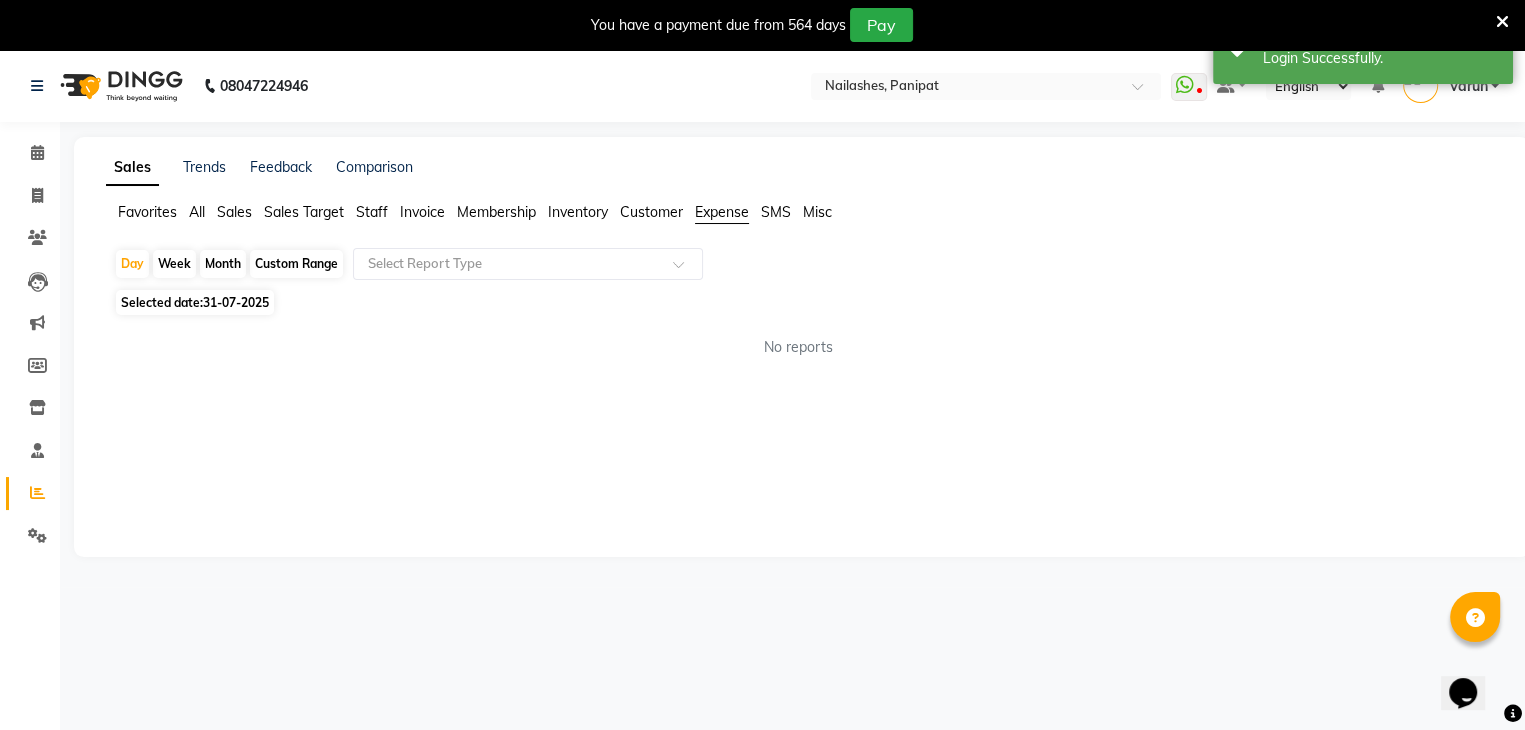 scroll, scrollTop: 50, scrollLeft: 0, axis: vertical 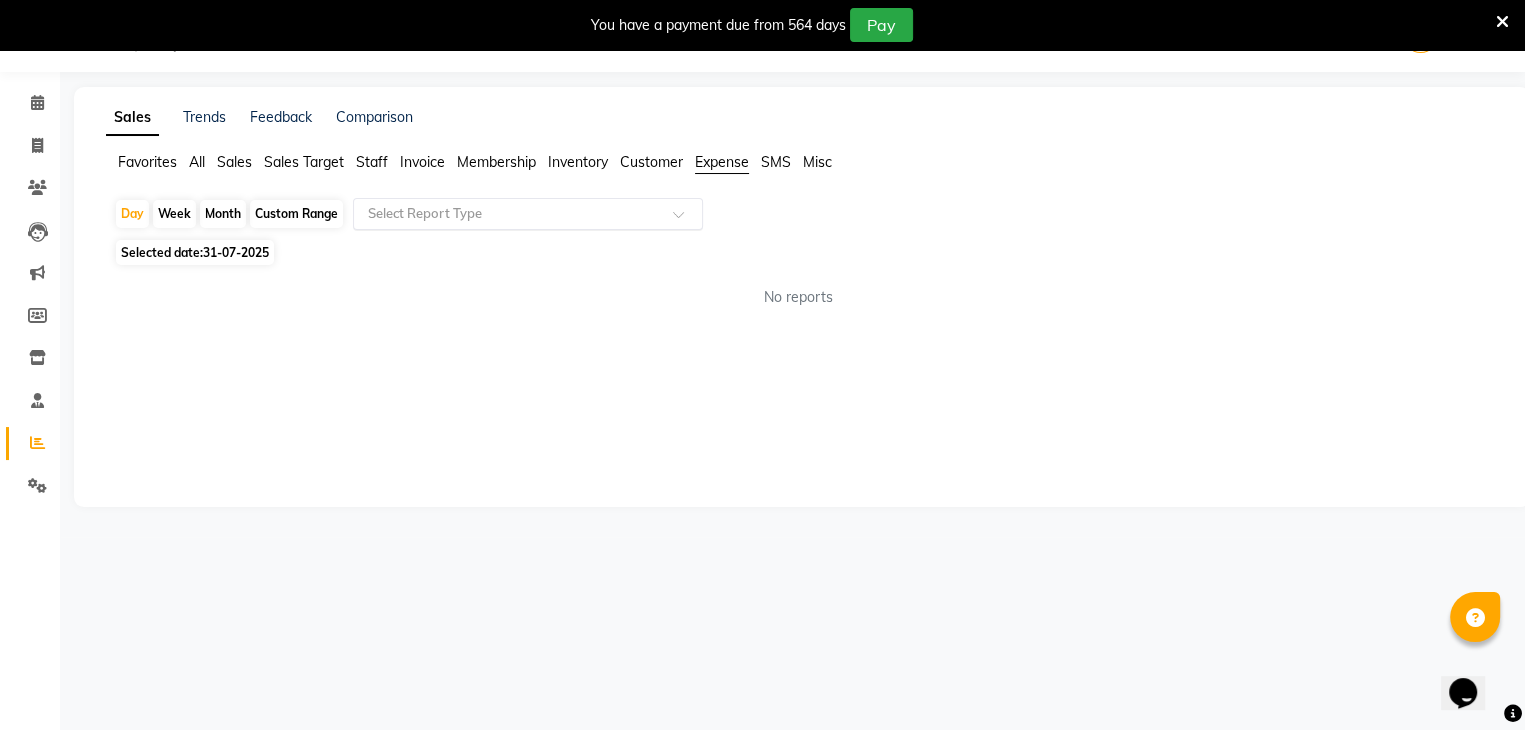 click 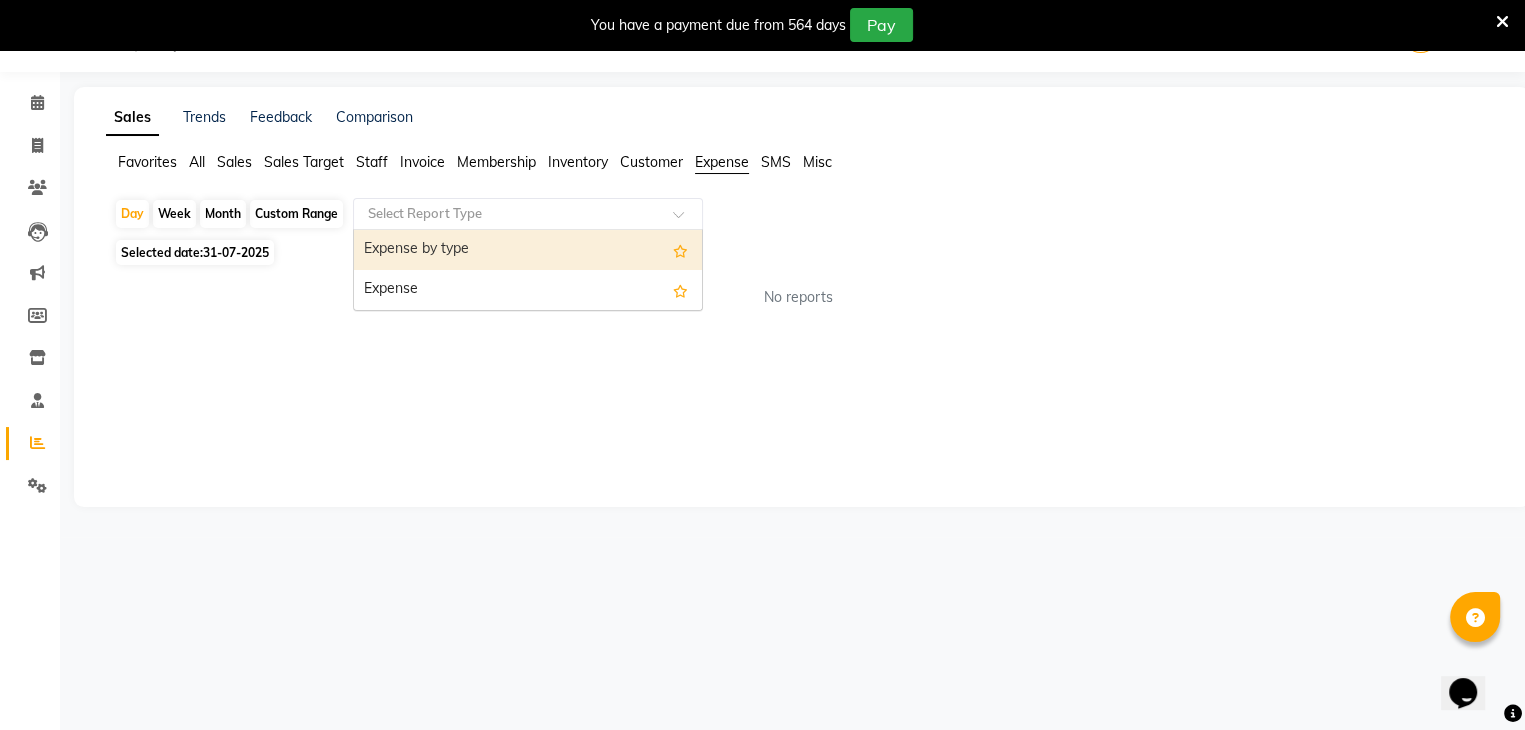 click on "Expense" at bounding box center [528, 290] 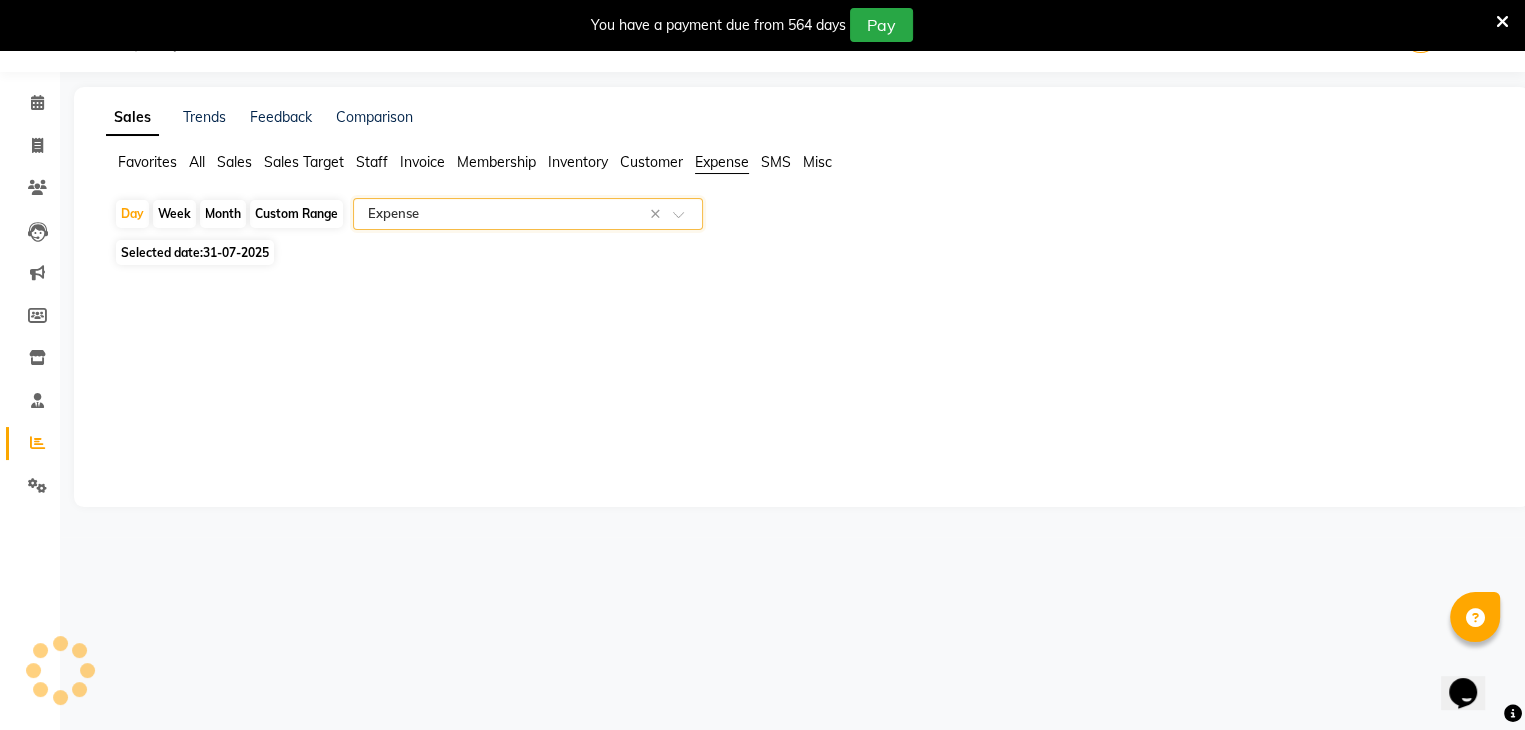select on "full_report" 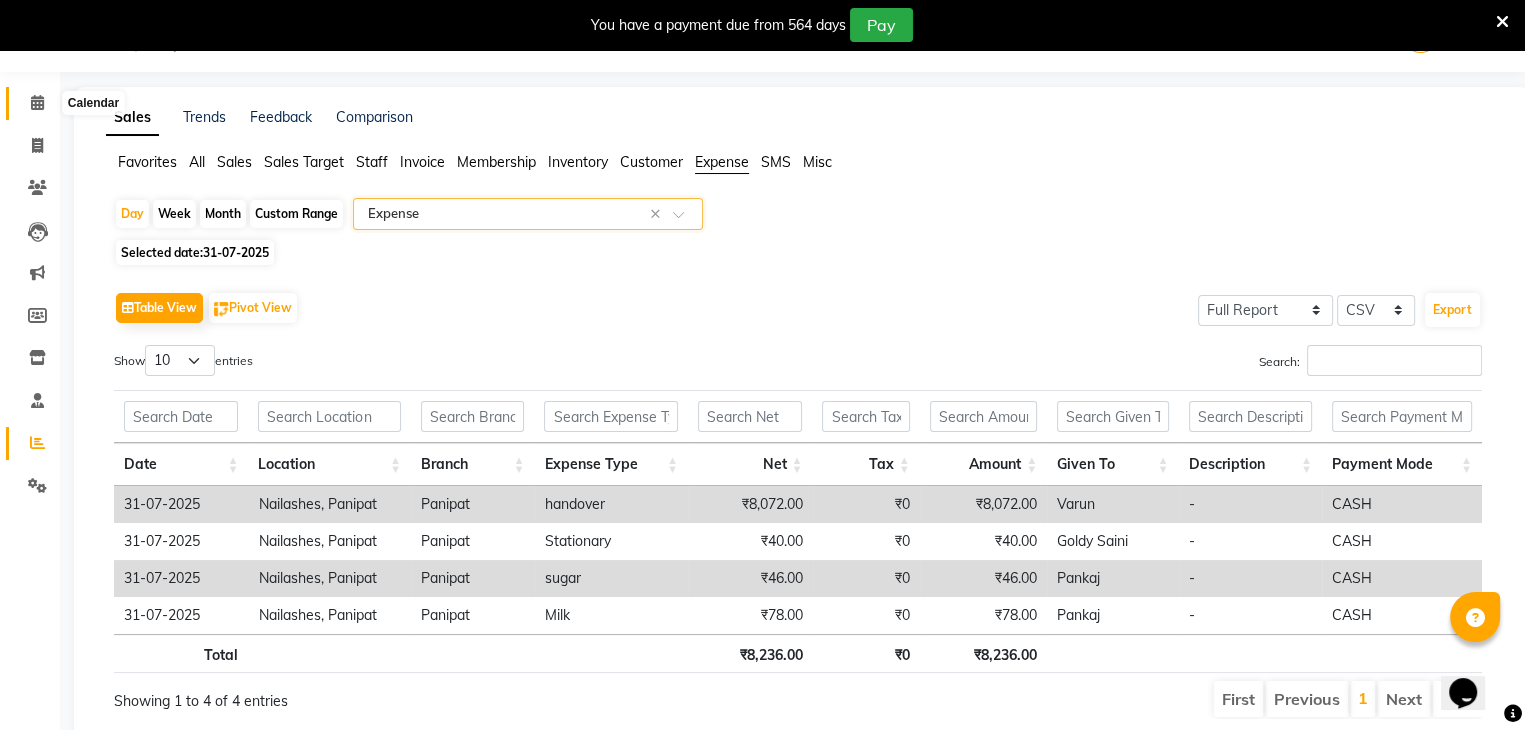 click 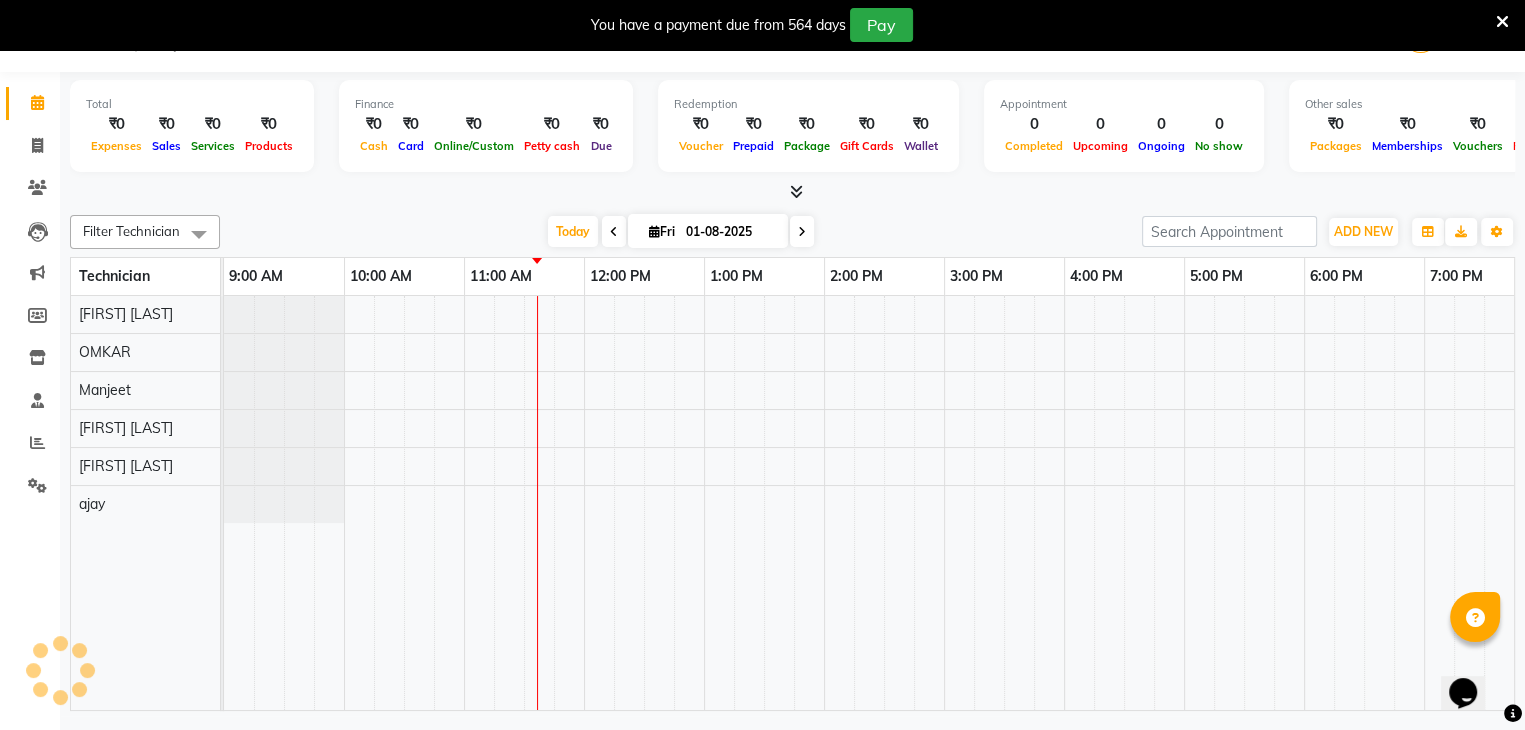 scroll, scrollTop: 0, scrollLeft: 0, axis: both 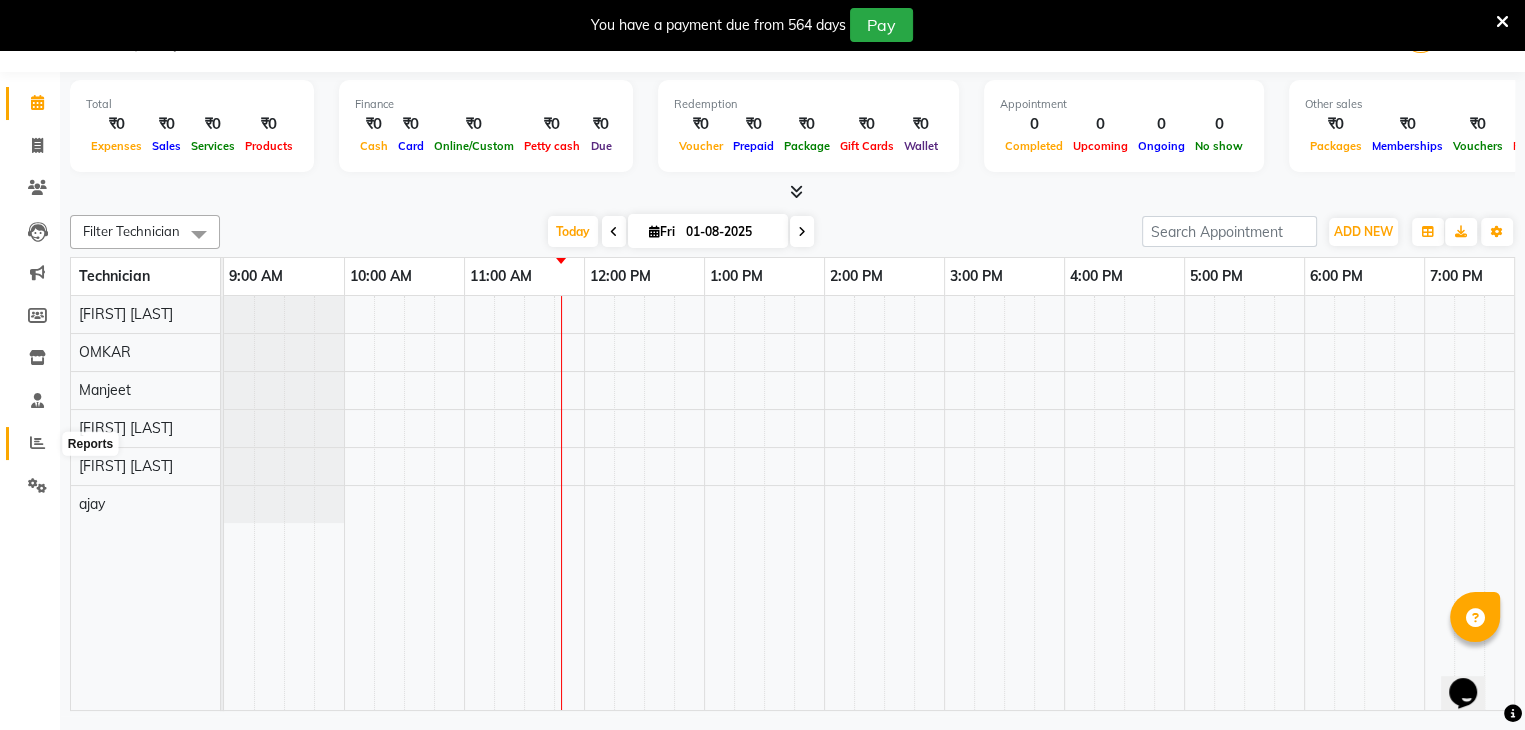 click 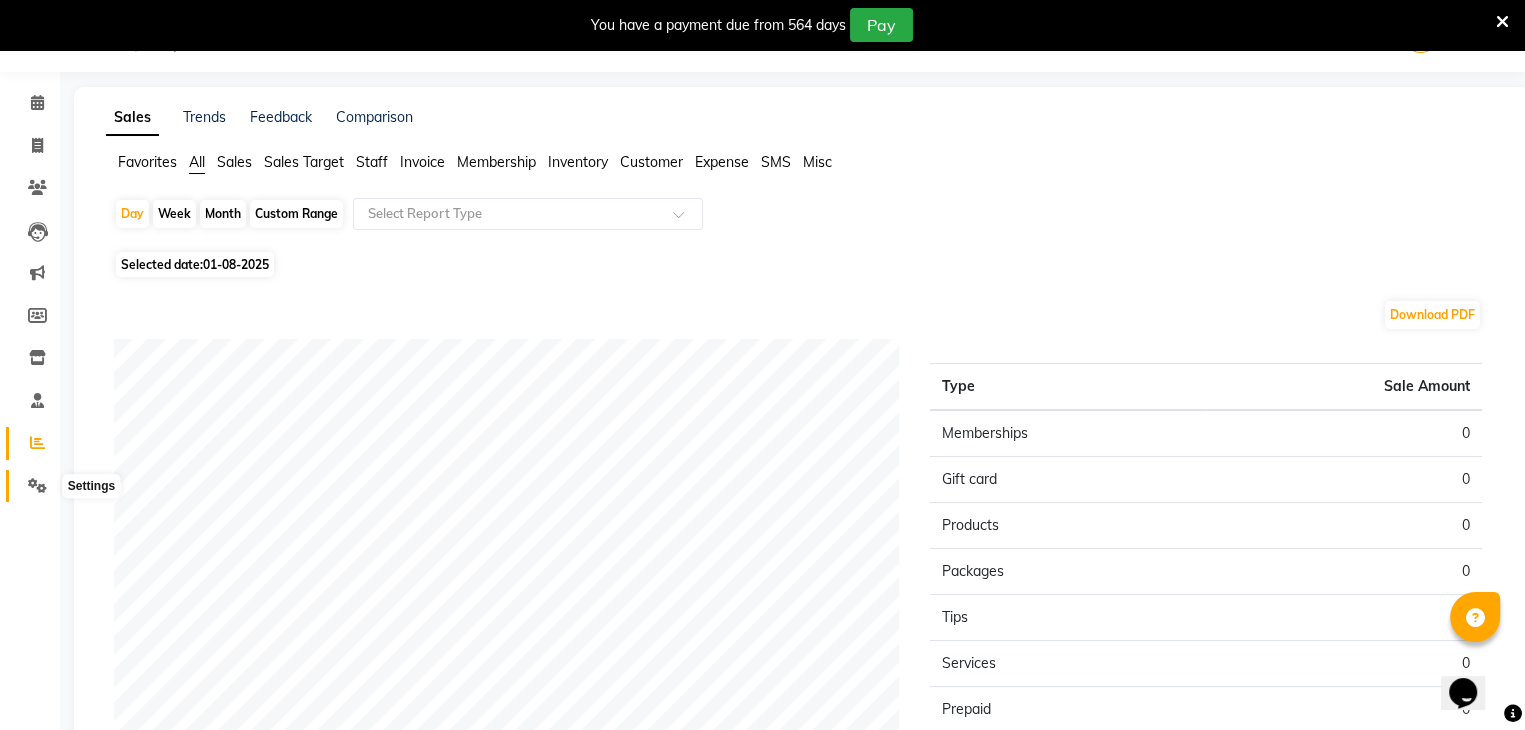 click 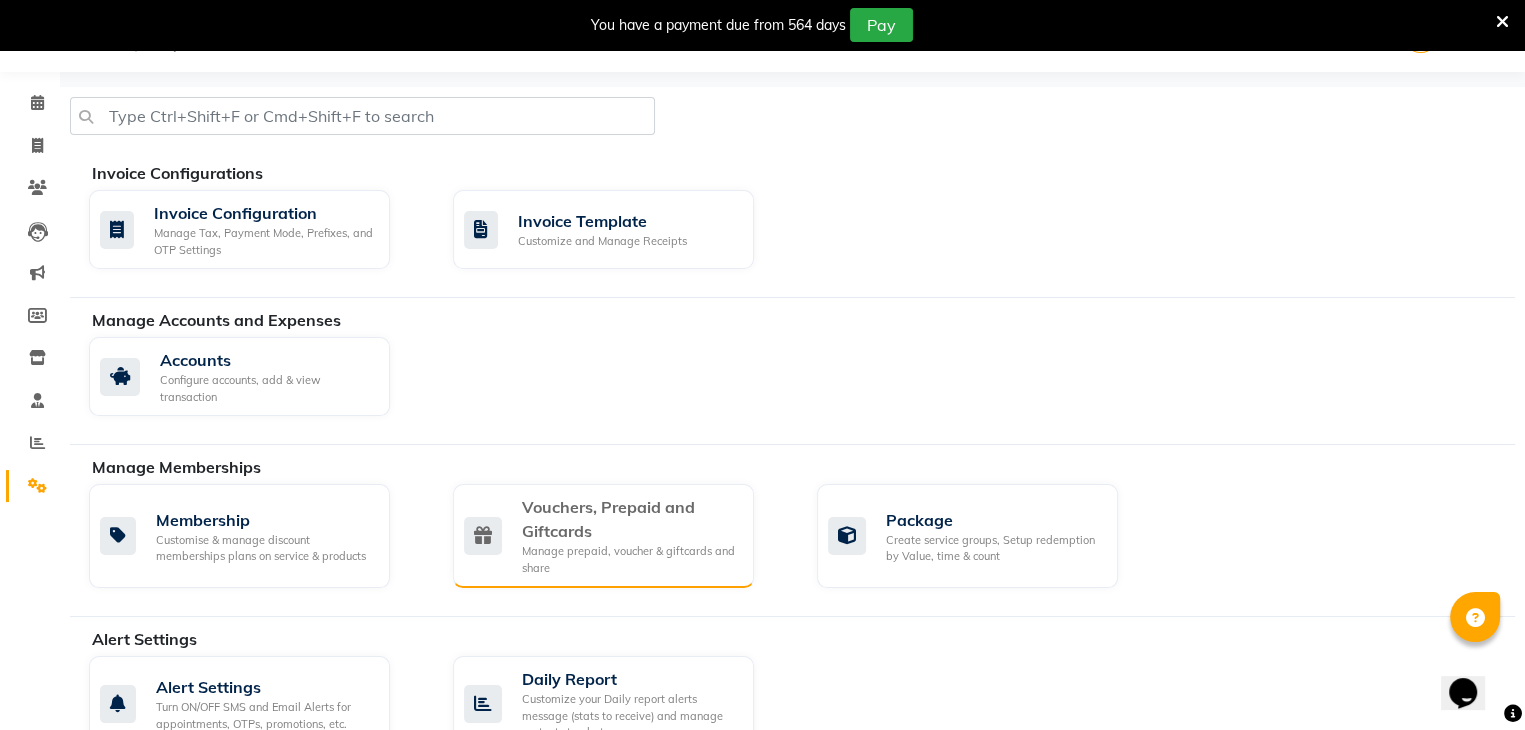 click on "Vouchers, Prepaid and Giftcards" 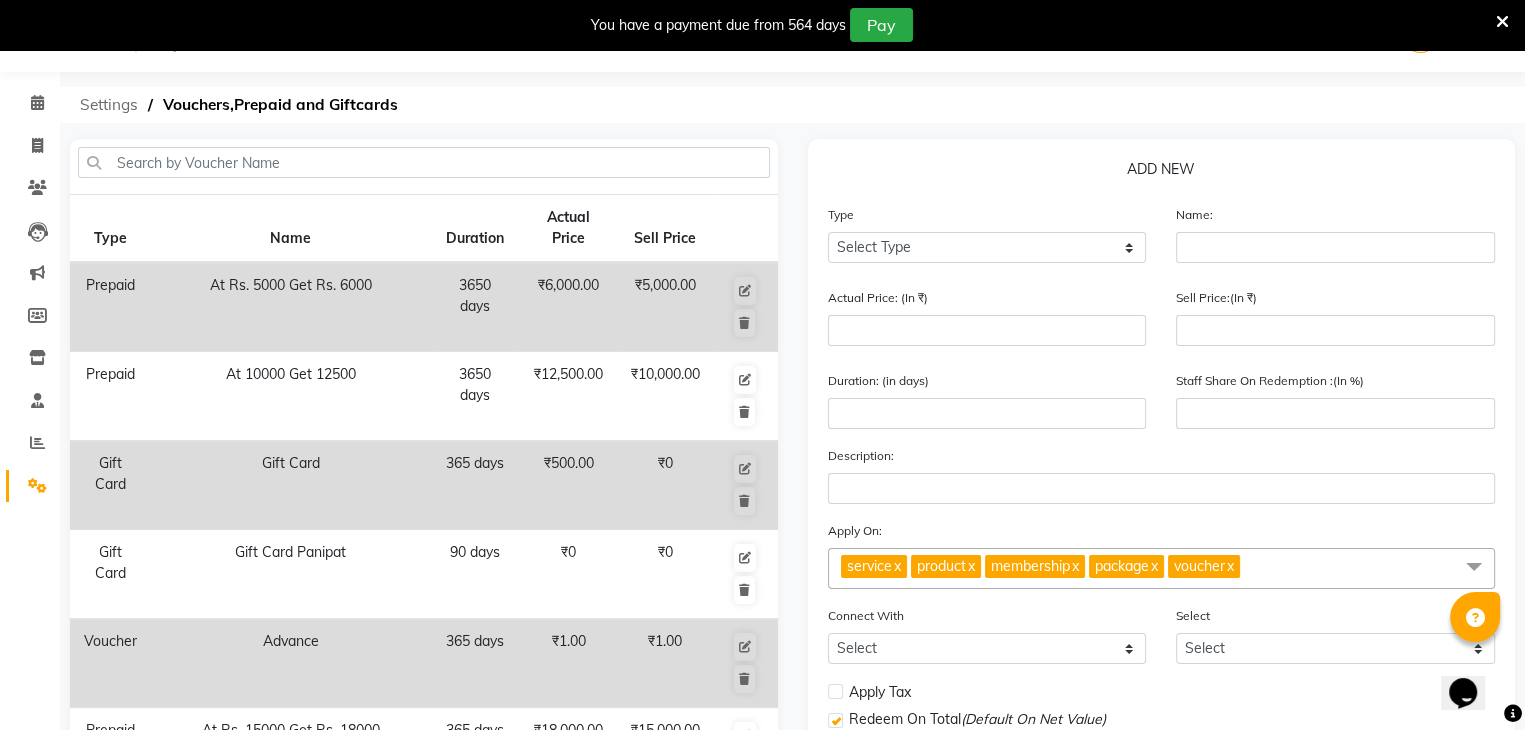 click on "Settings" 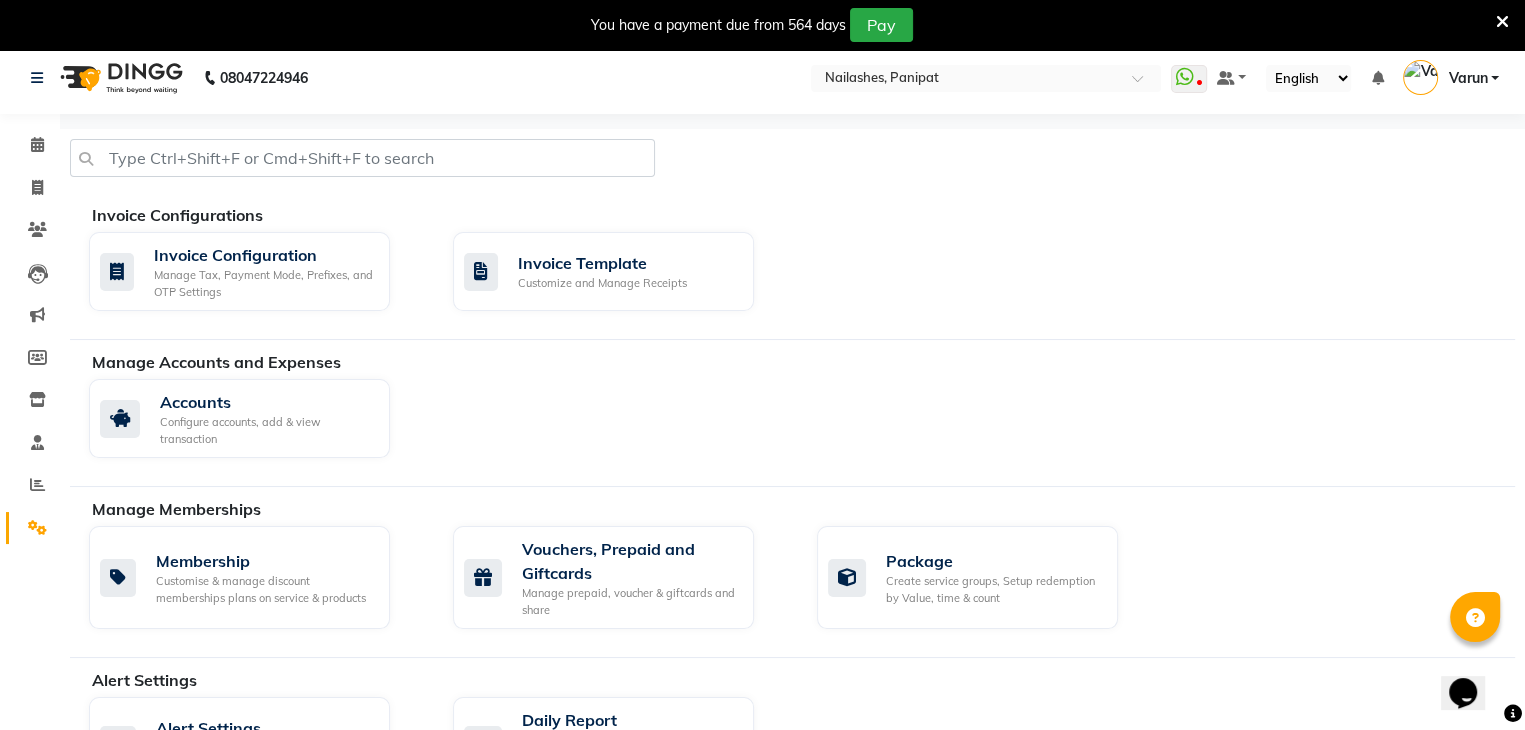 scroll, scrollTop: 0, scrollLeft: 0, axis: both 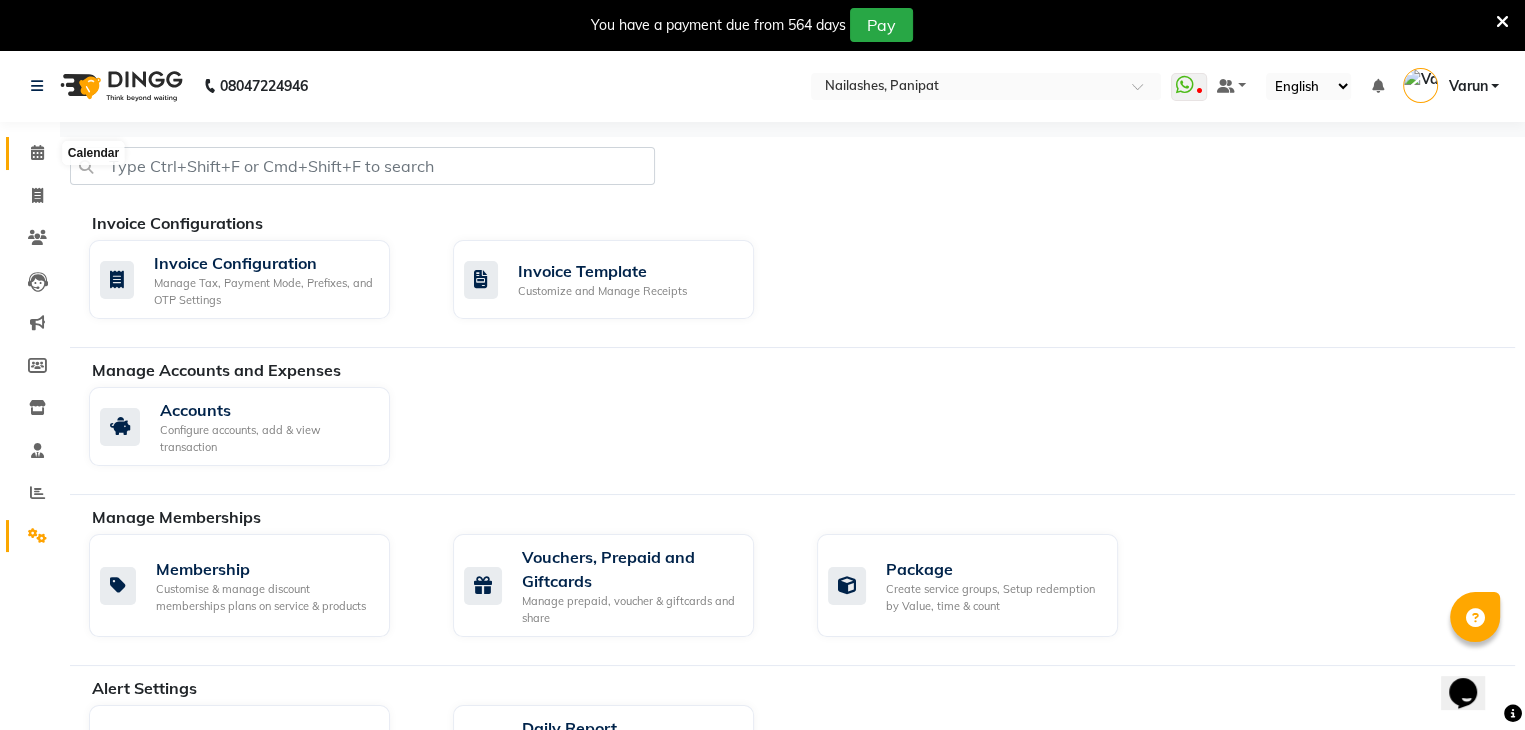 click 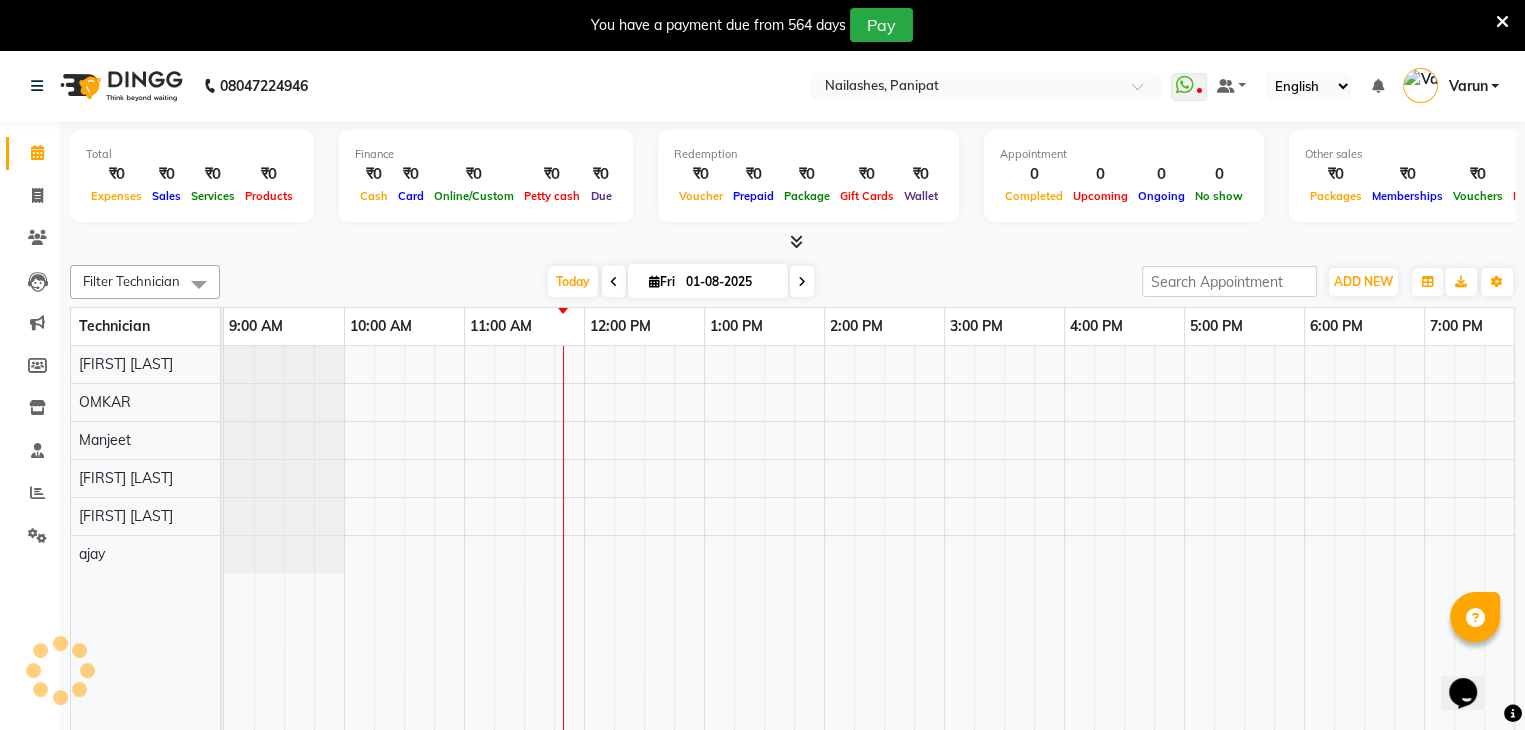 scroll, scrollTop: 0, scrollLeft: 0, axis: both 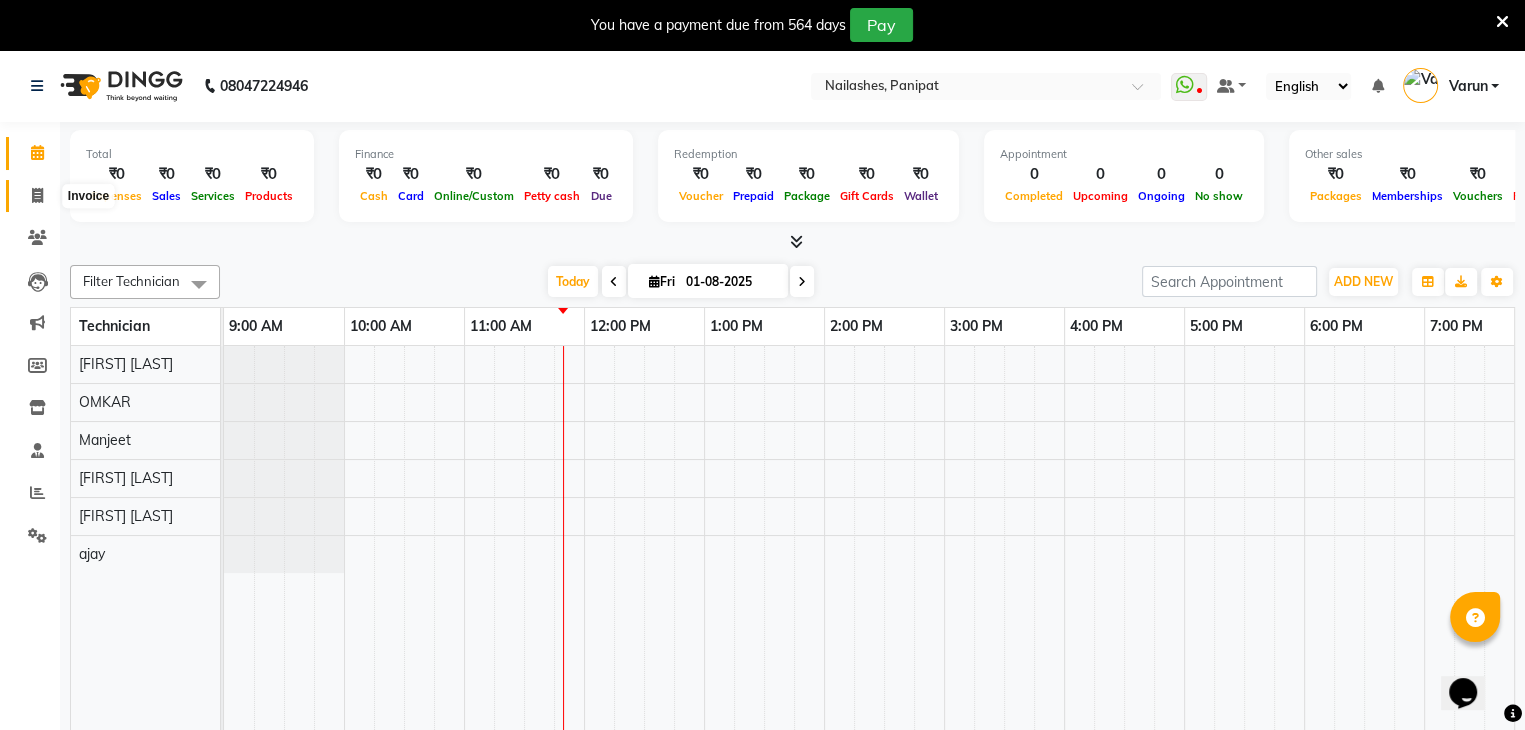 click 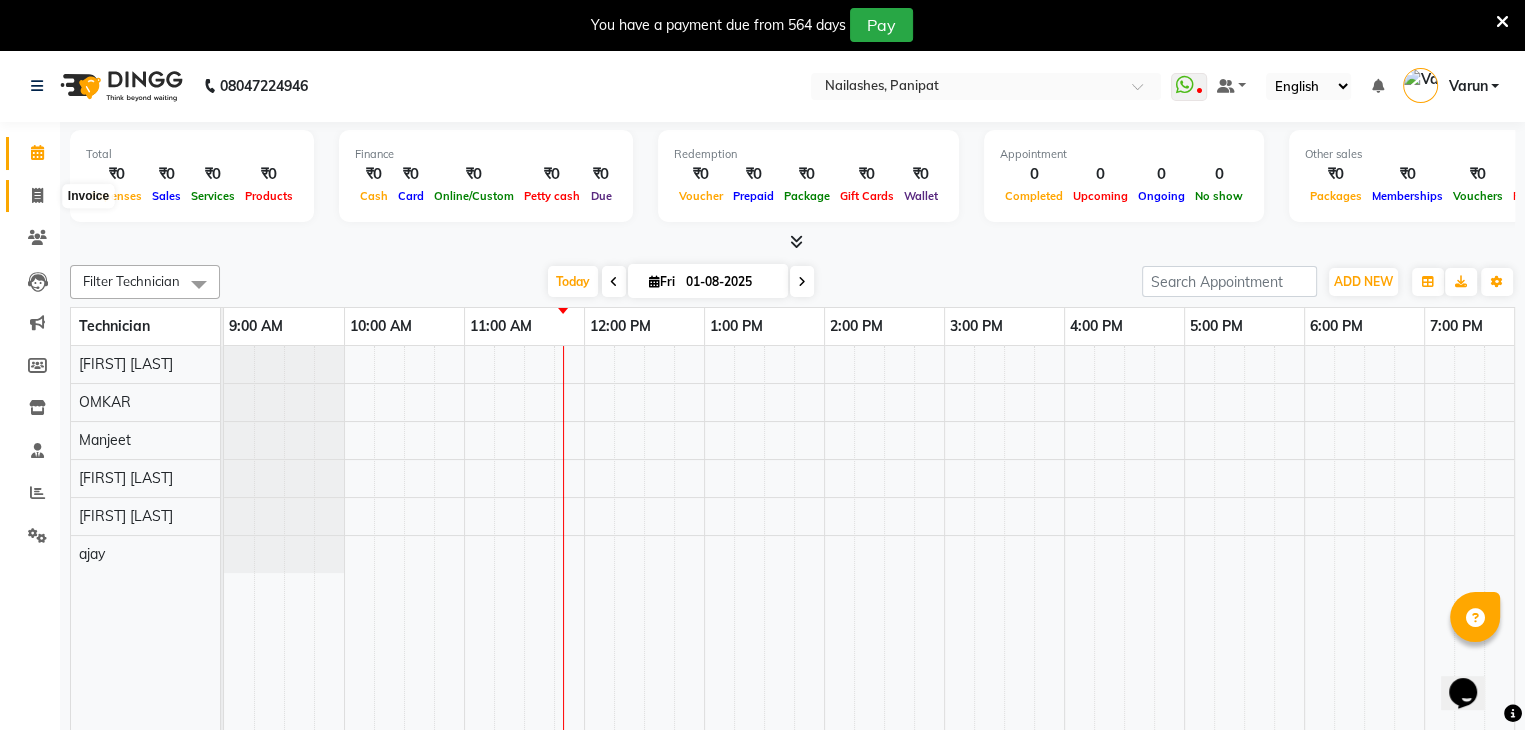 select on "service" 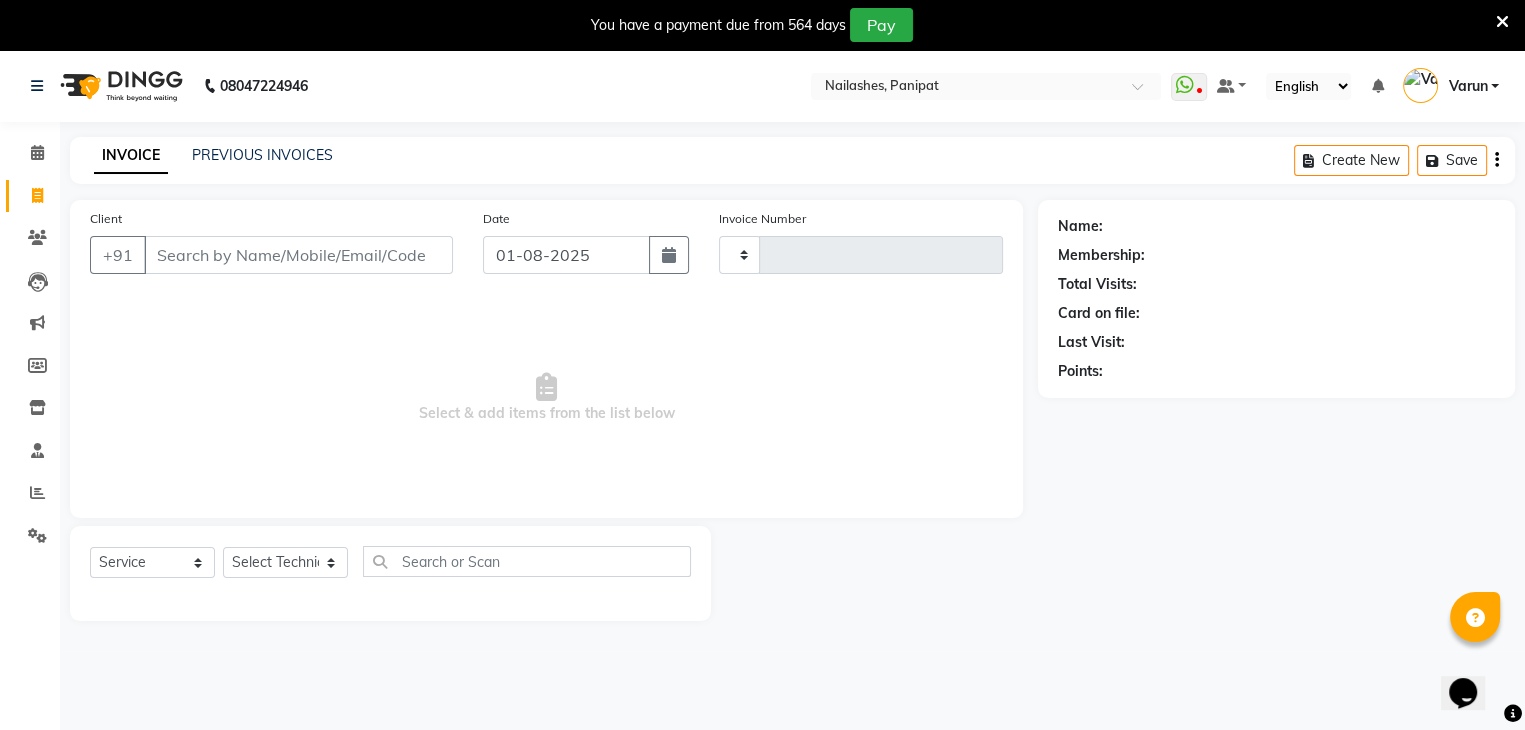 type on "0607" 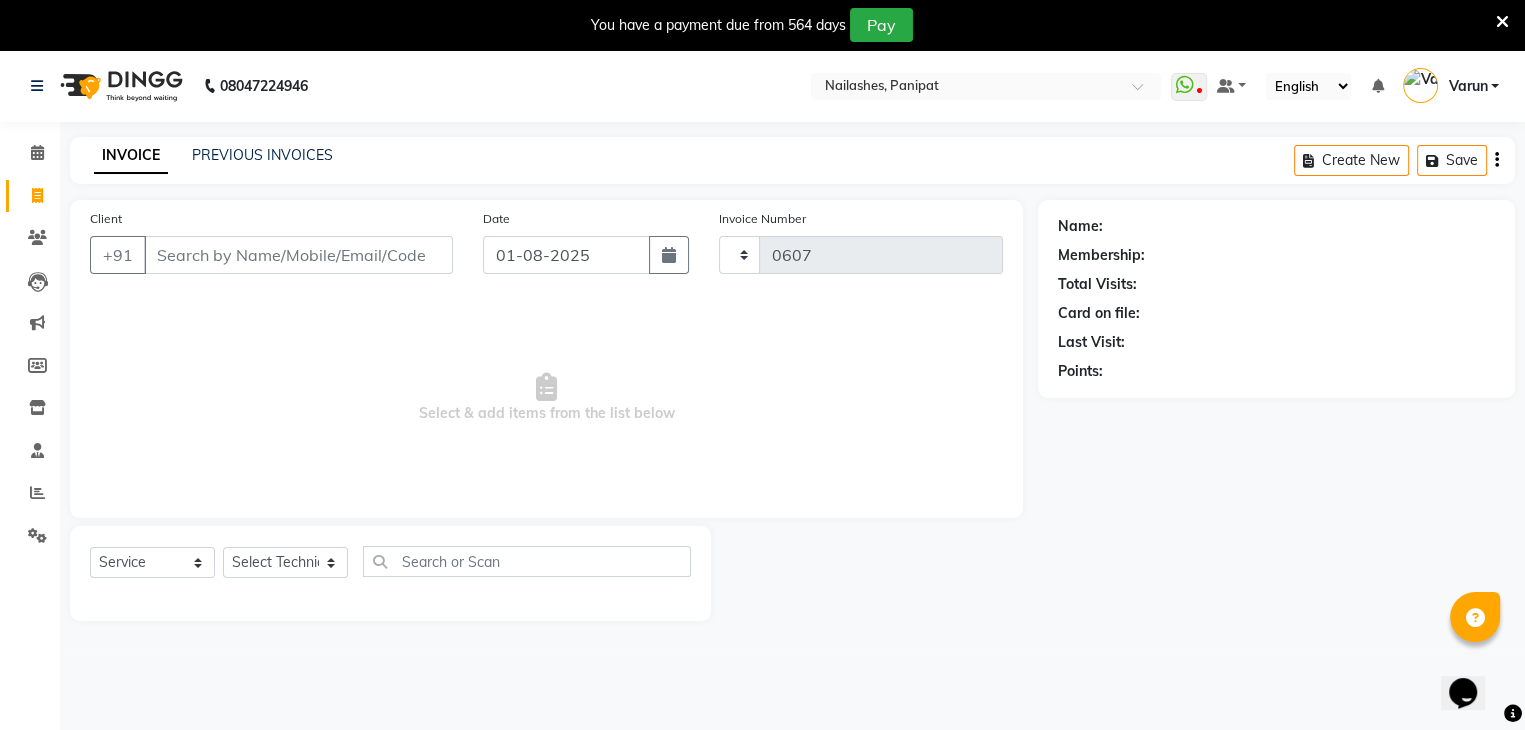 select on "3637" 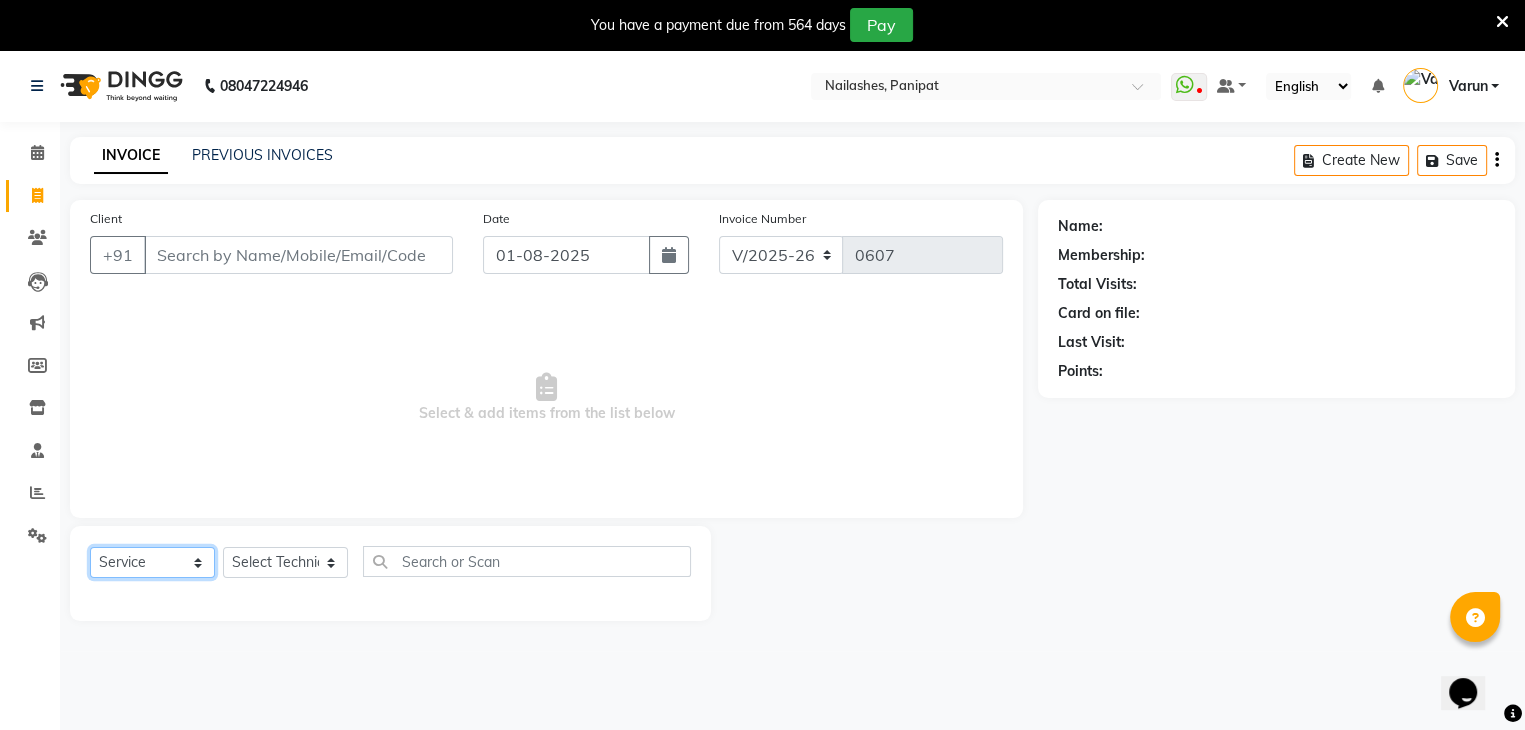 click on "Select  Service  Product  Membership  Package Voucher Prepaid Gift Card" 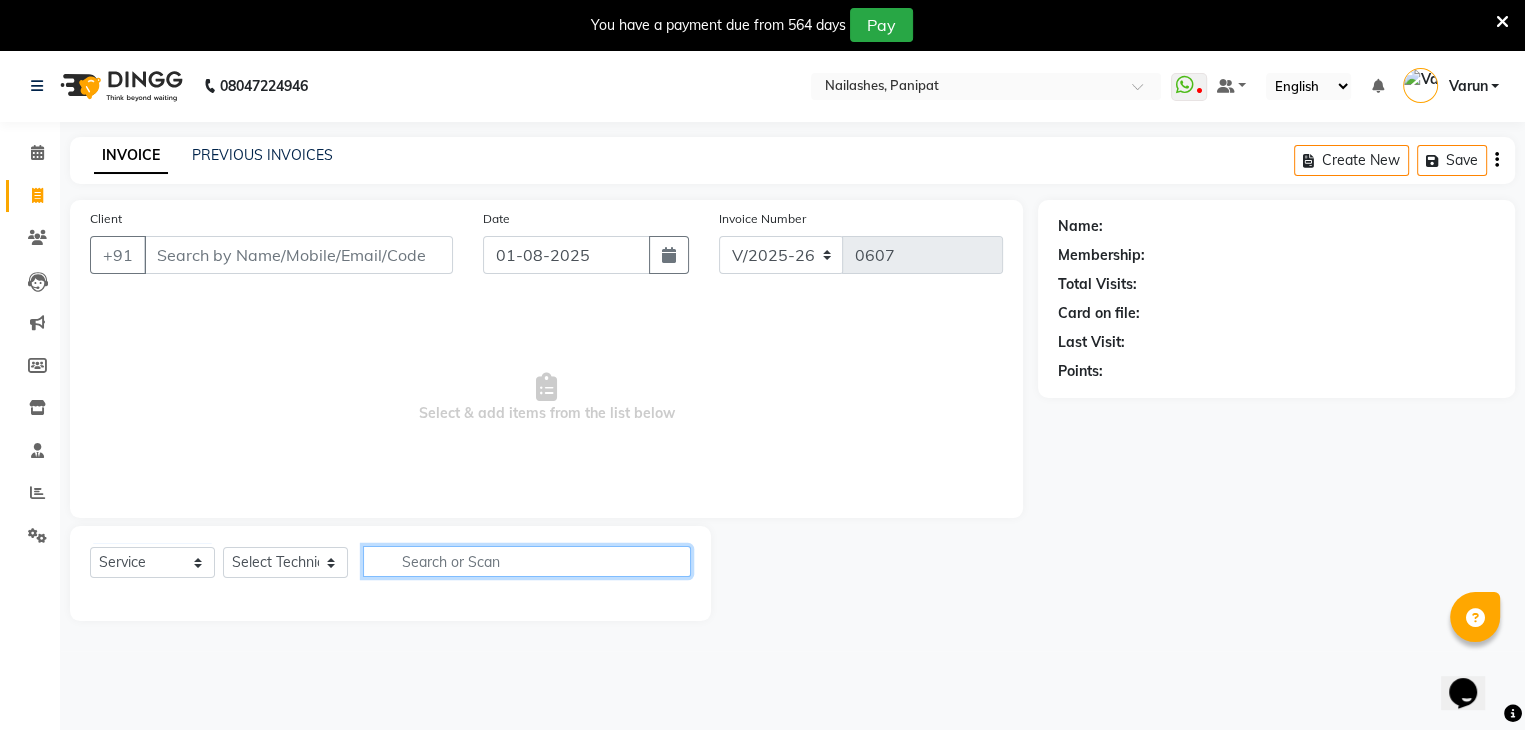 click 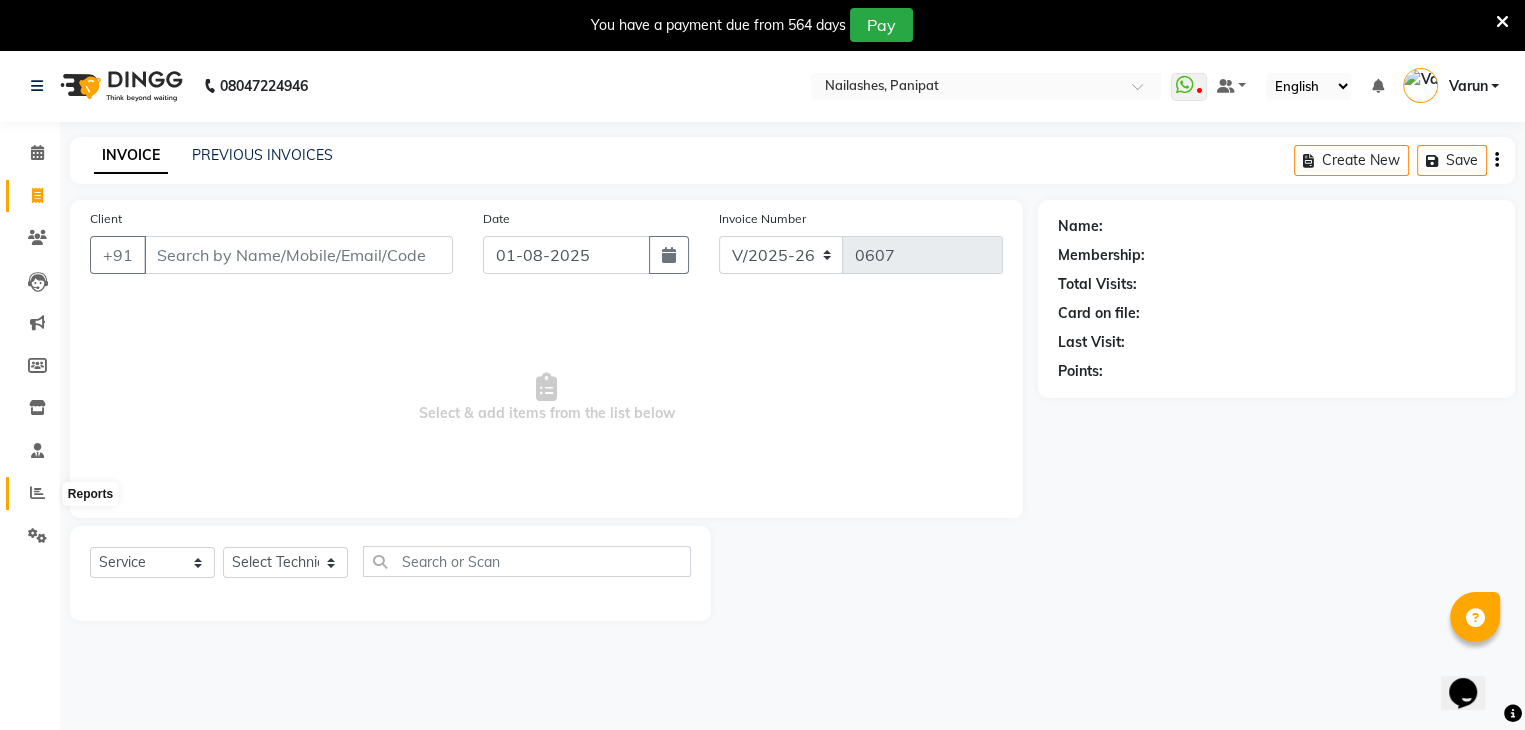 click 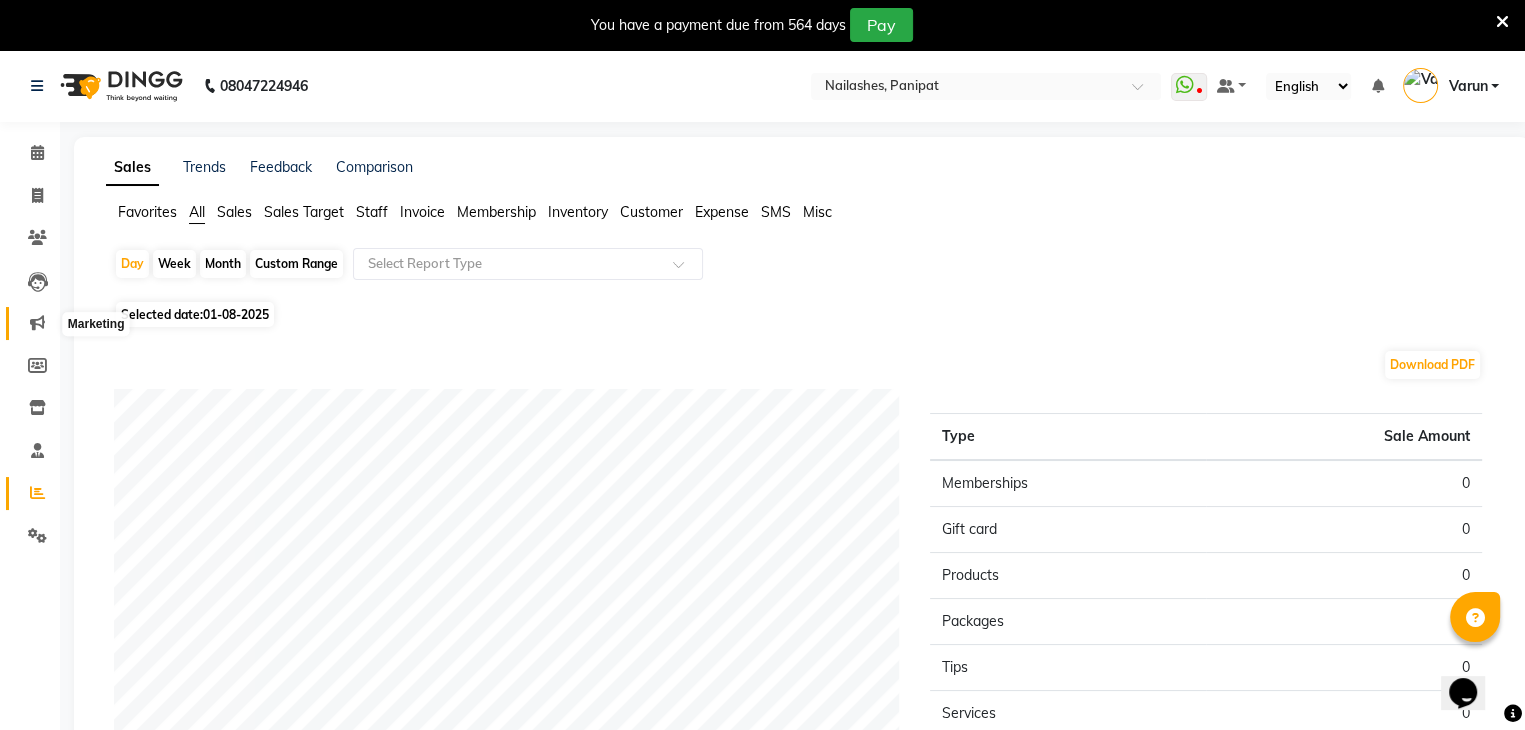 click 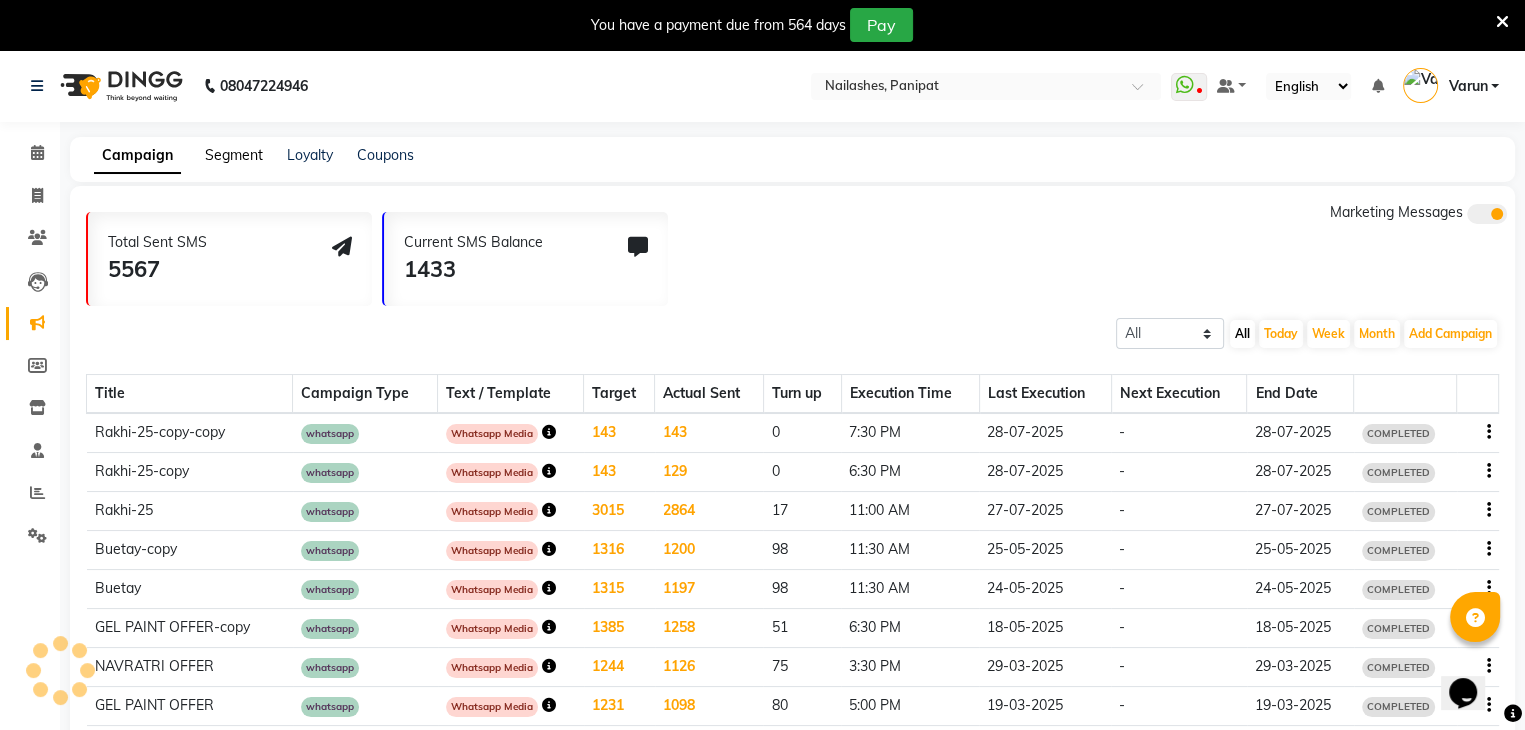 click on "Segment" 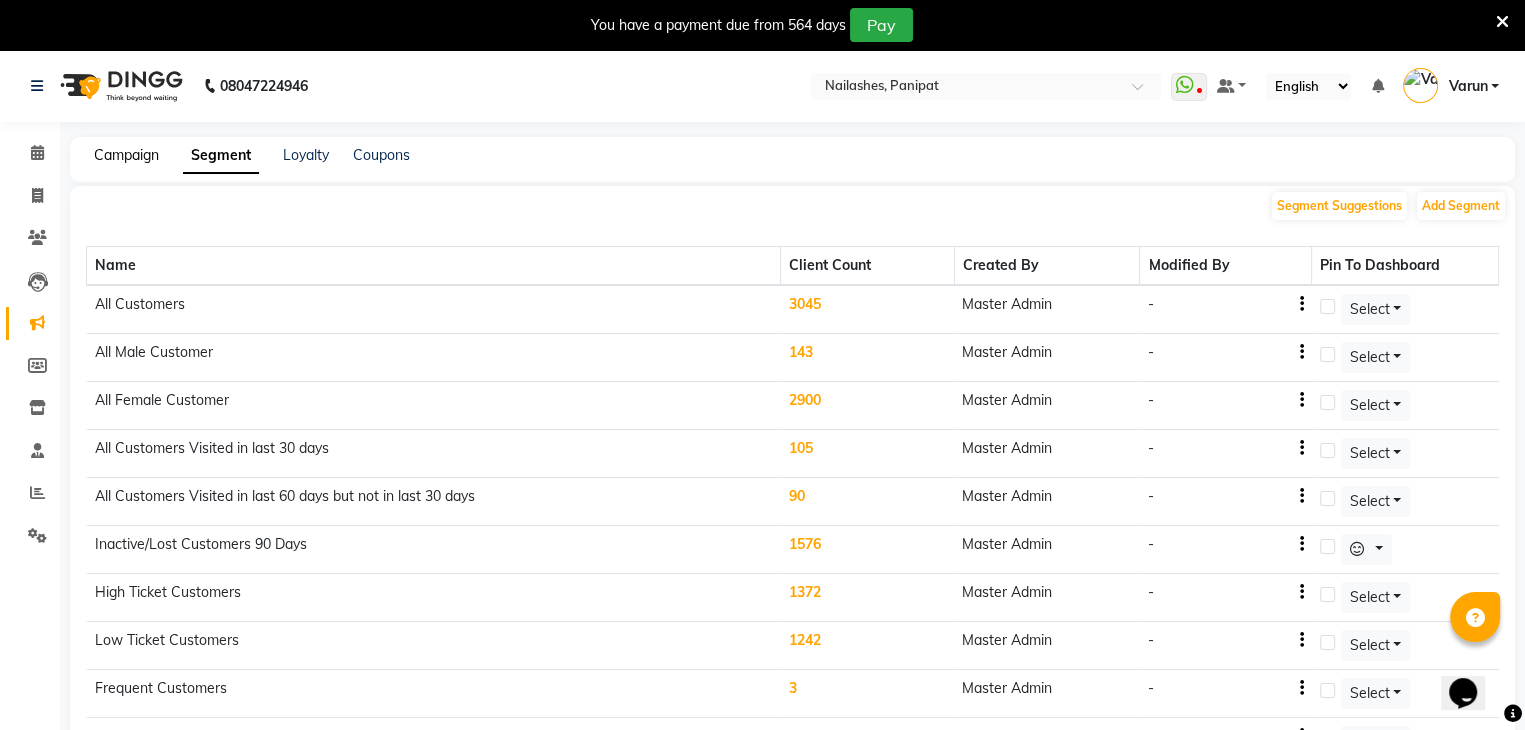 click on "Campaign" 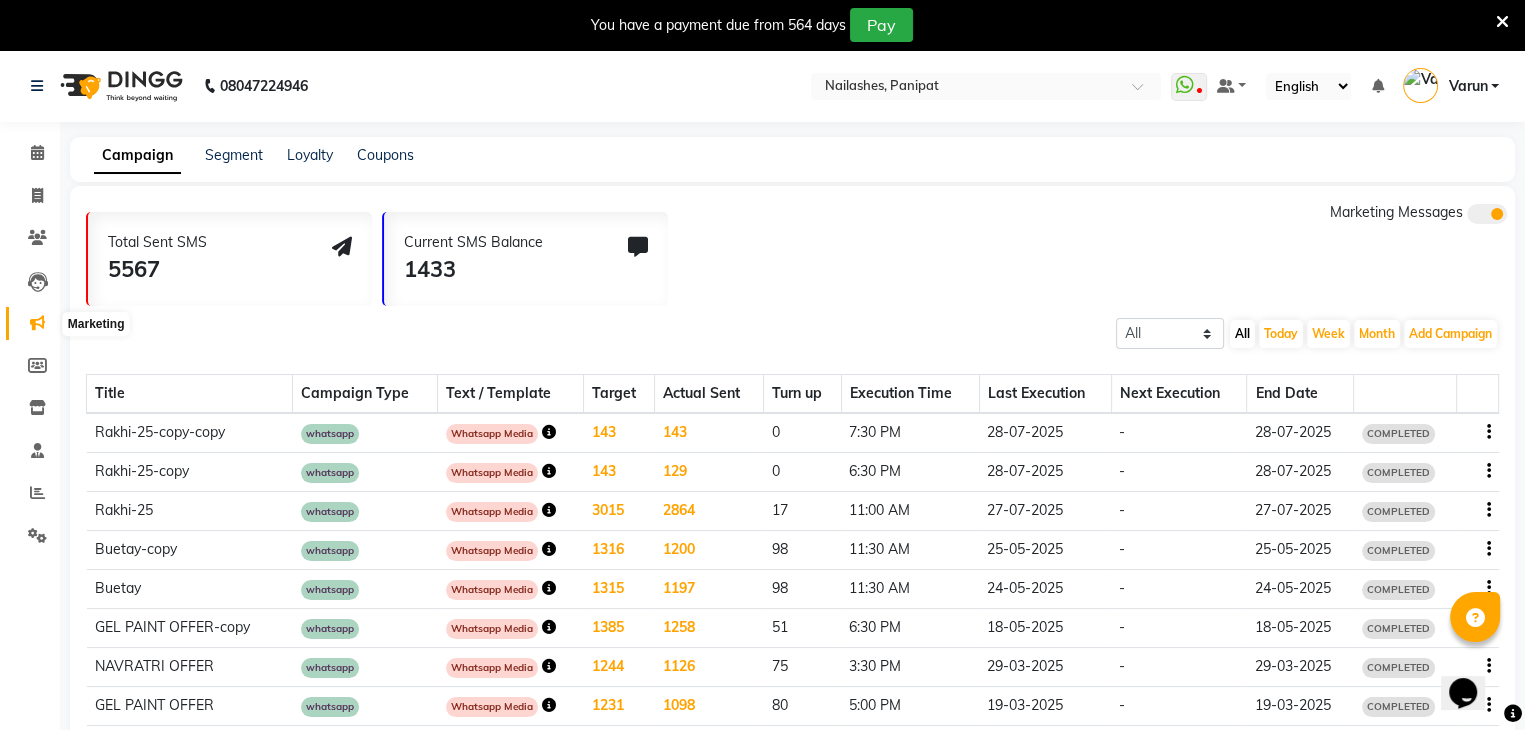 click 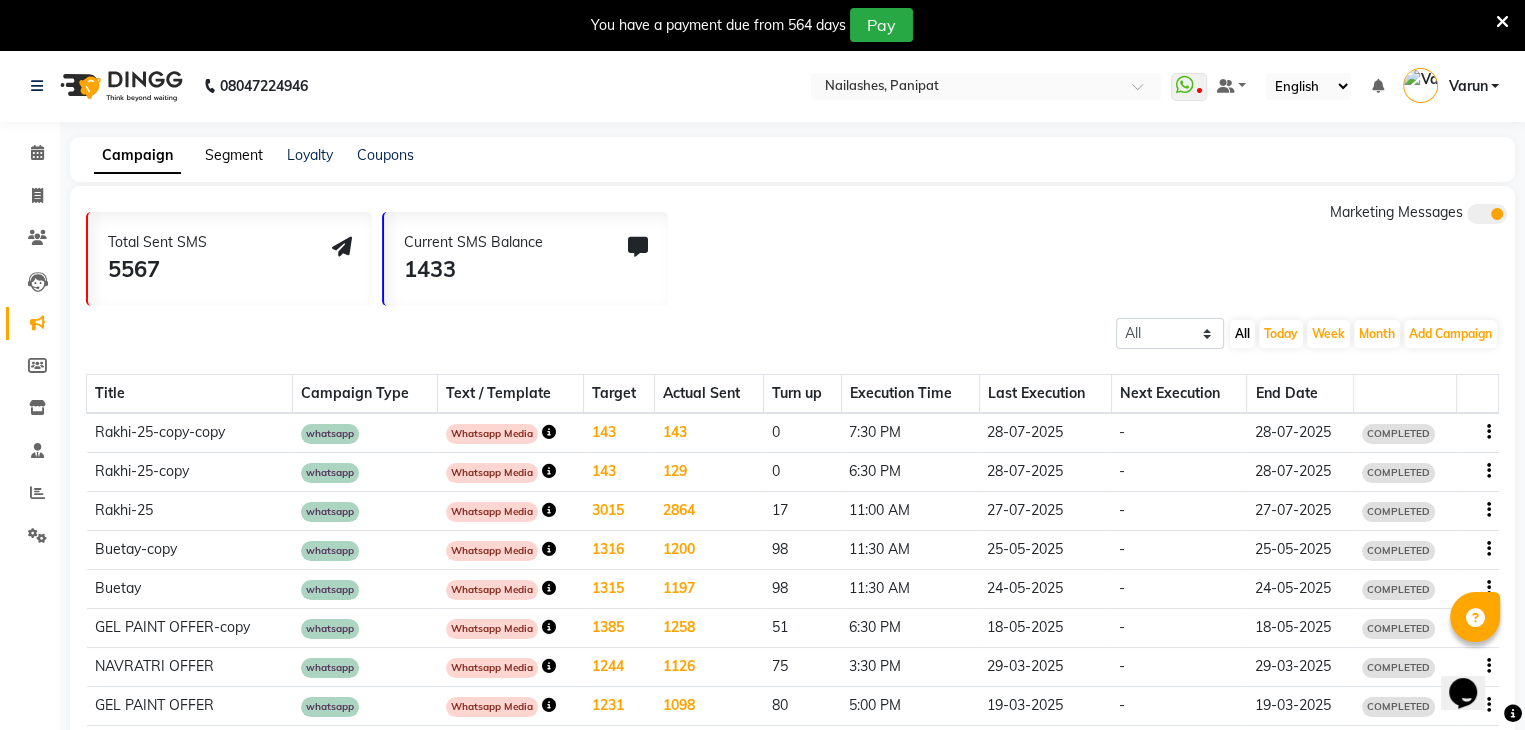 click on "Segment" 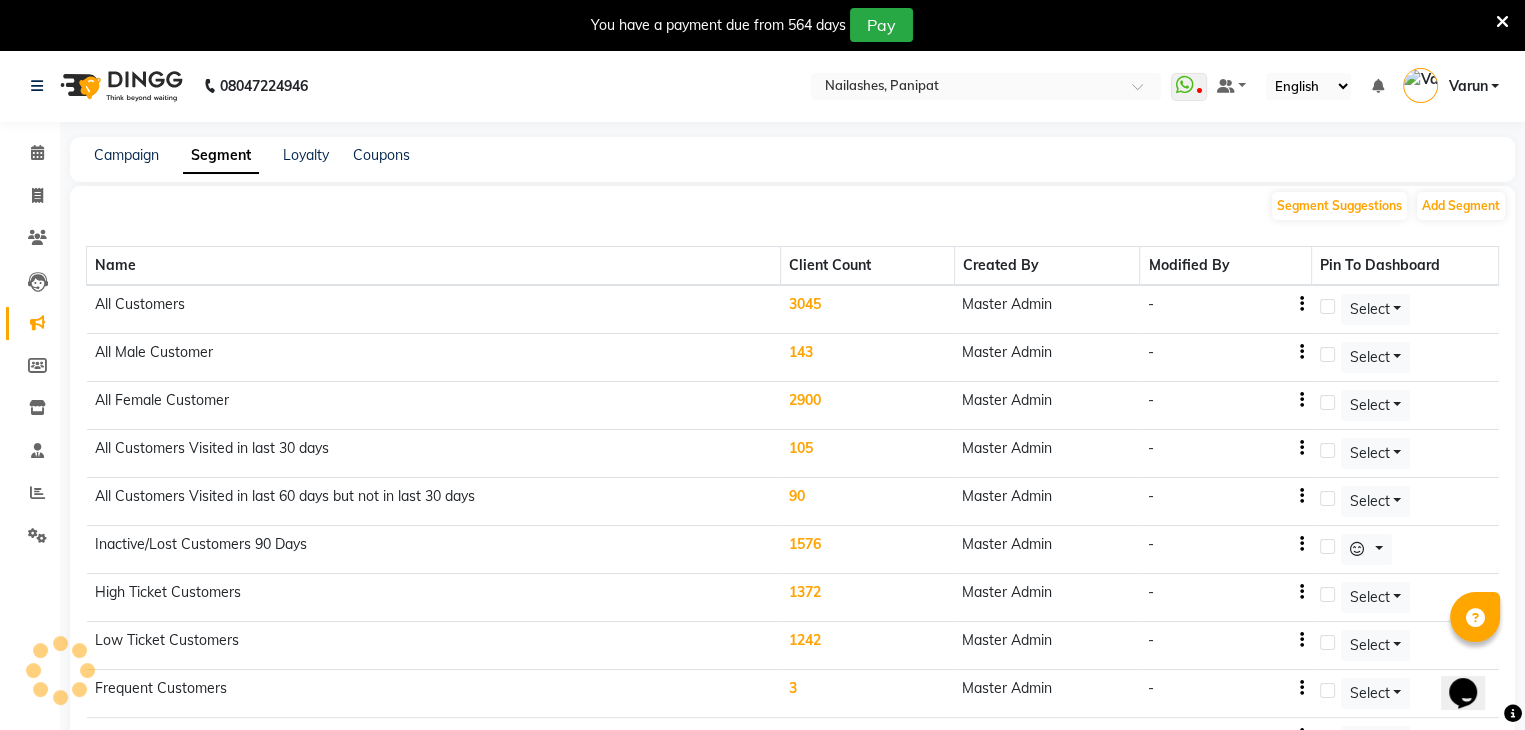 scroll, scrollTop: 638, scrollLeft: 0, axis: vertical 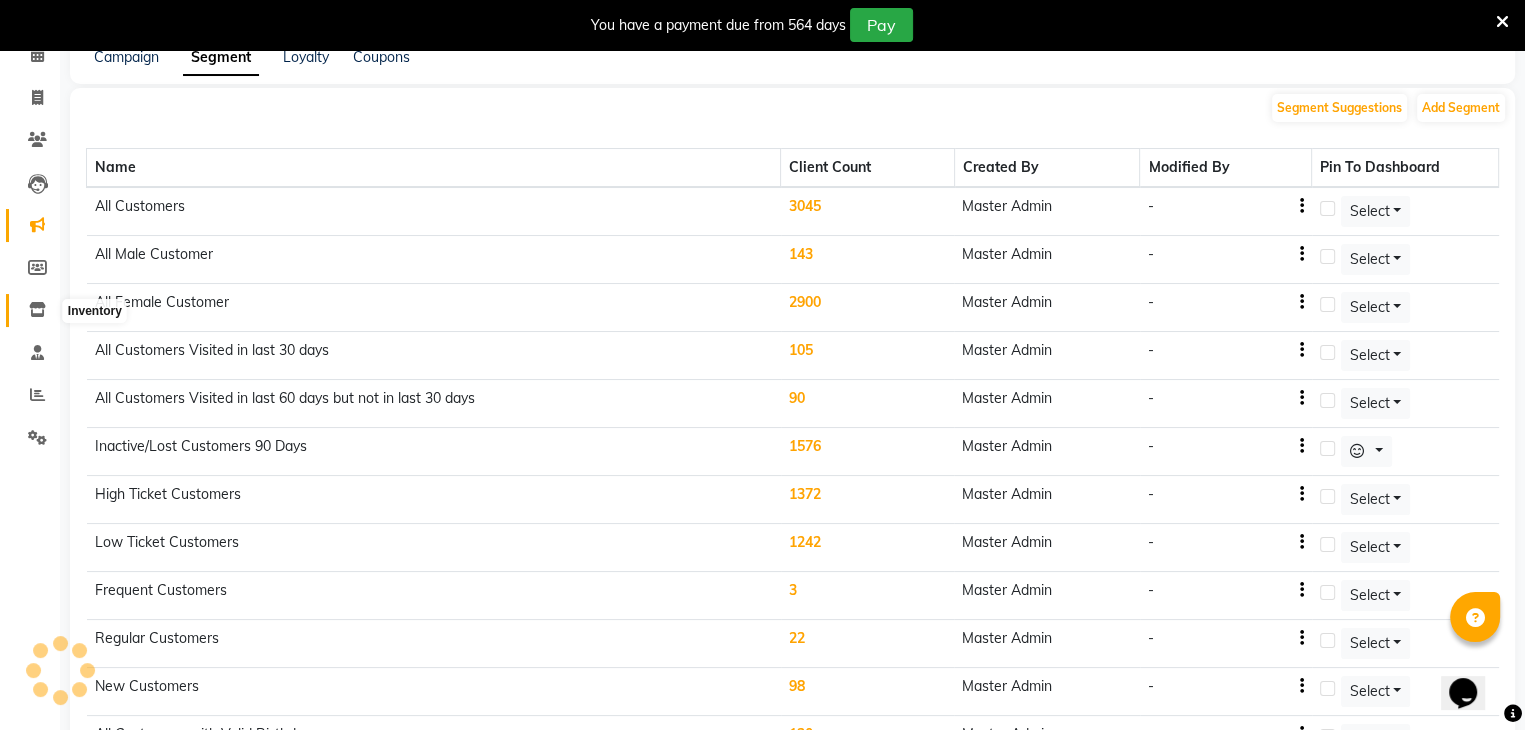 click 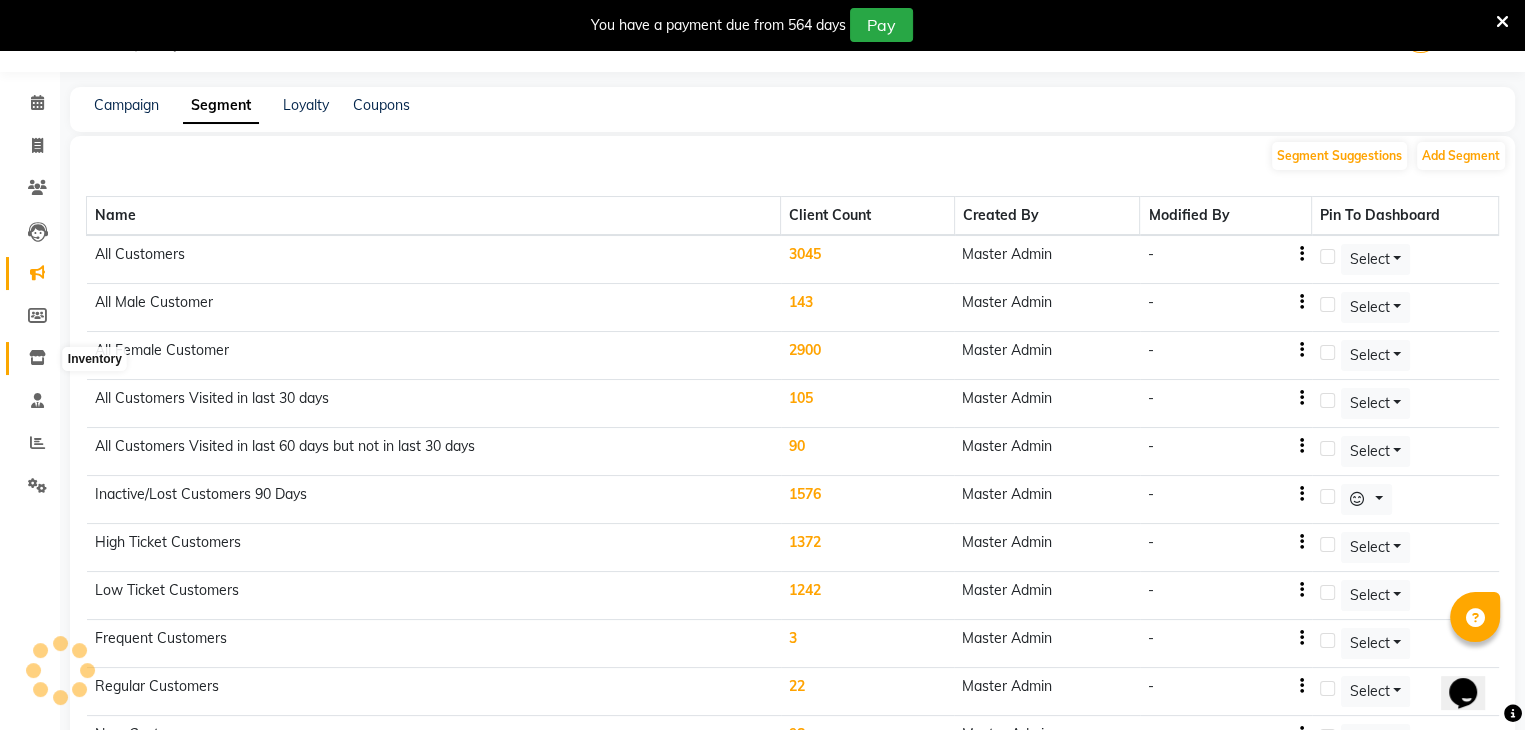 select 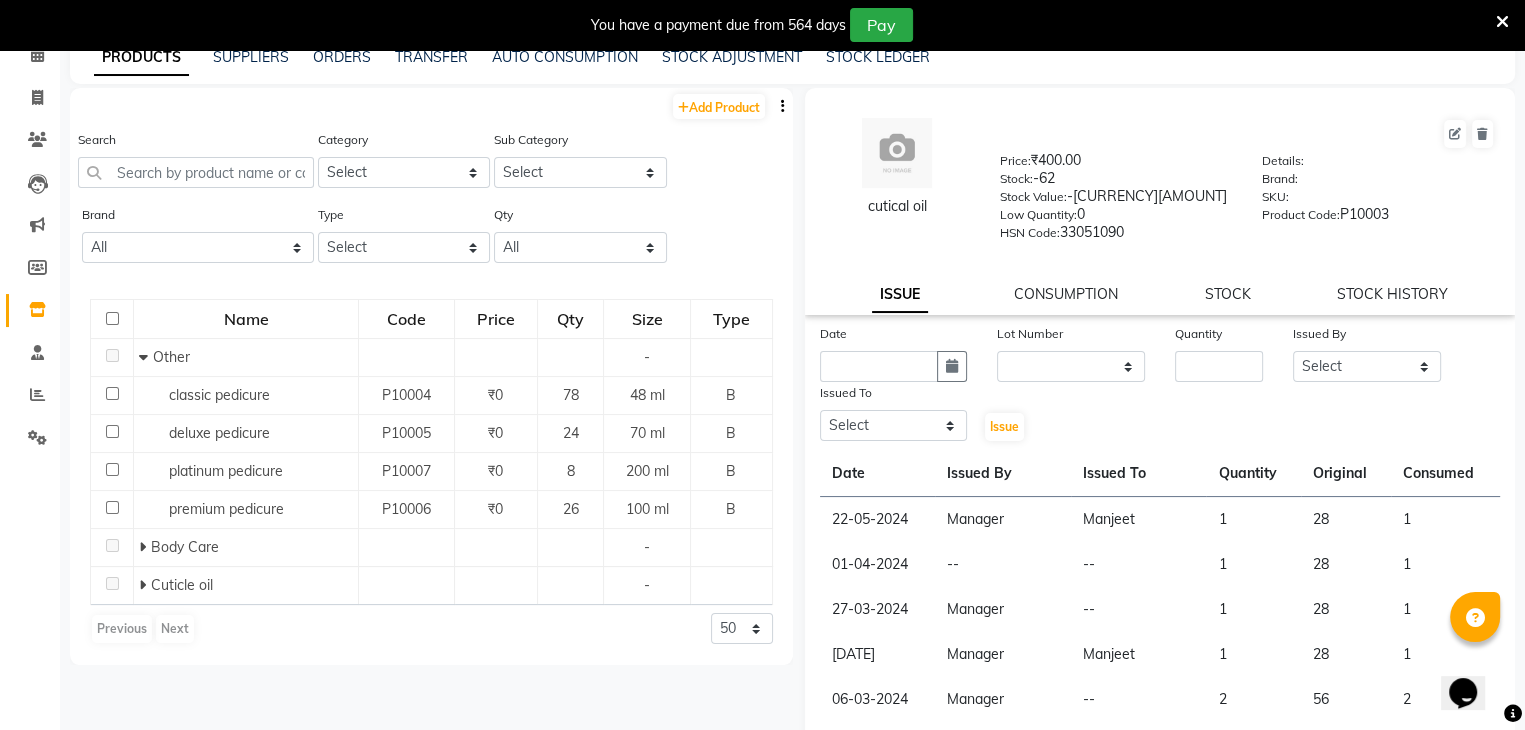 scroll, scrollTop: 62, scrollLeft: 0, axis: vertical 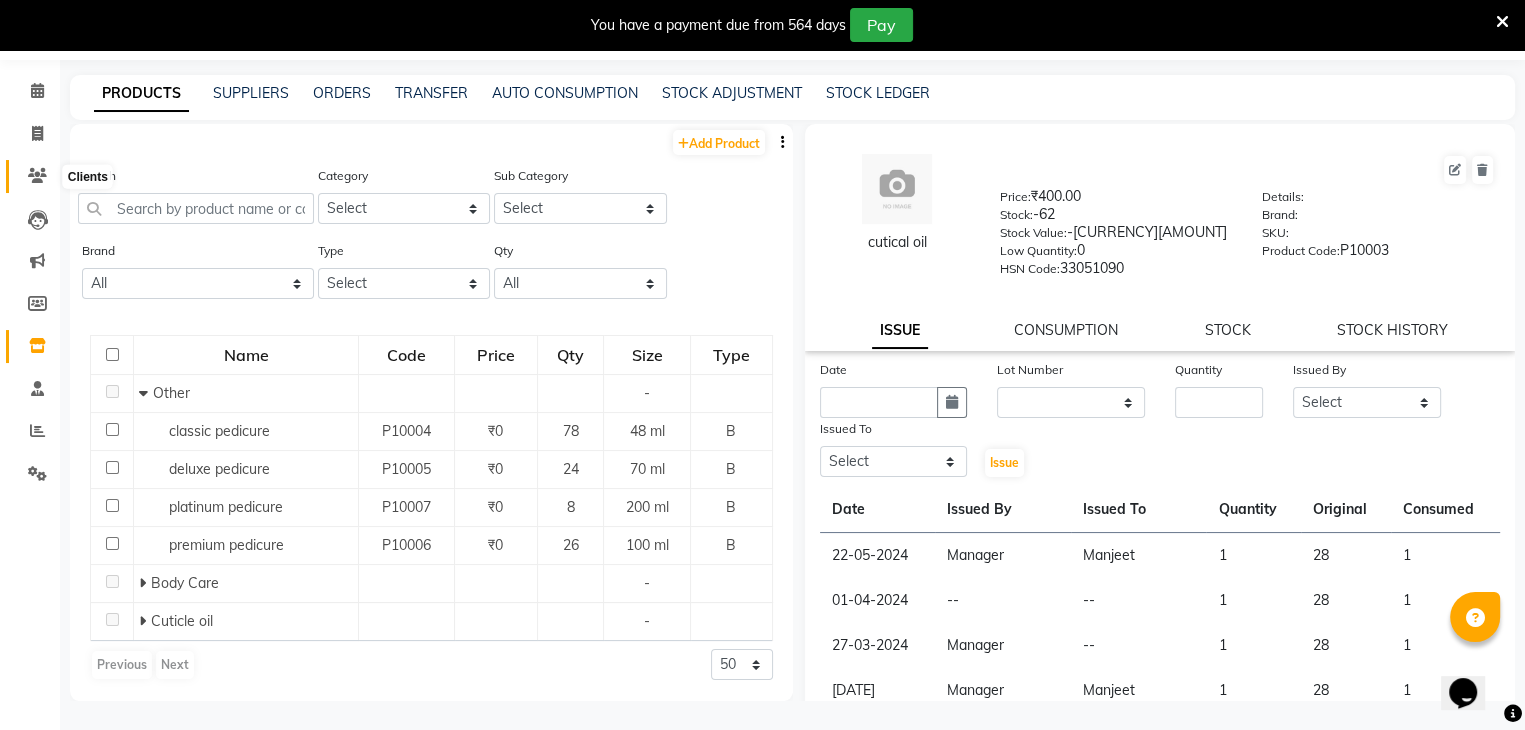 click 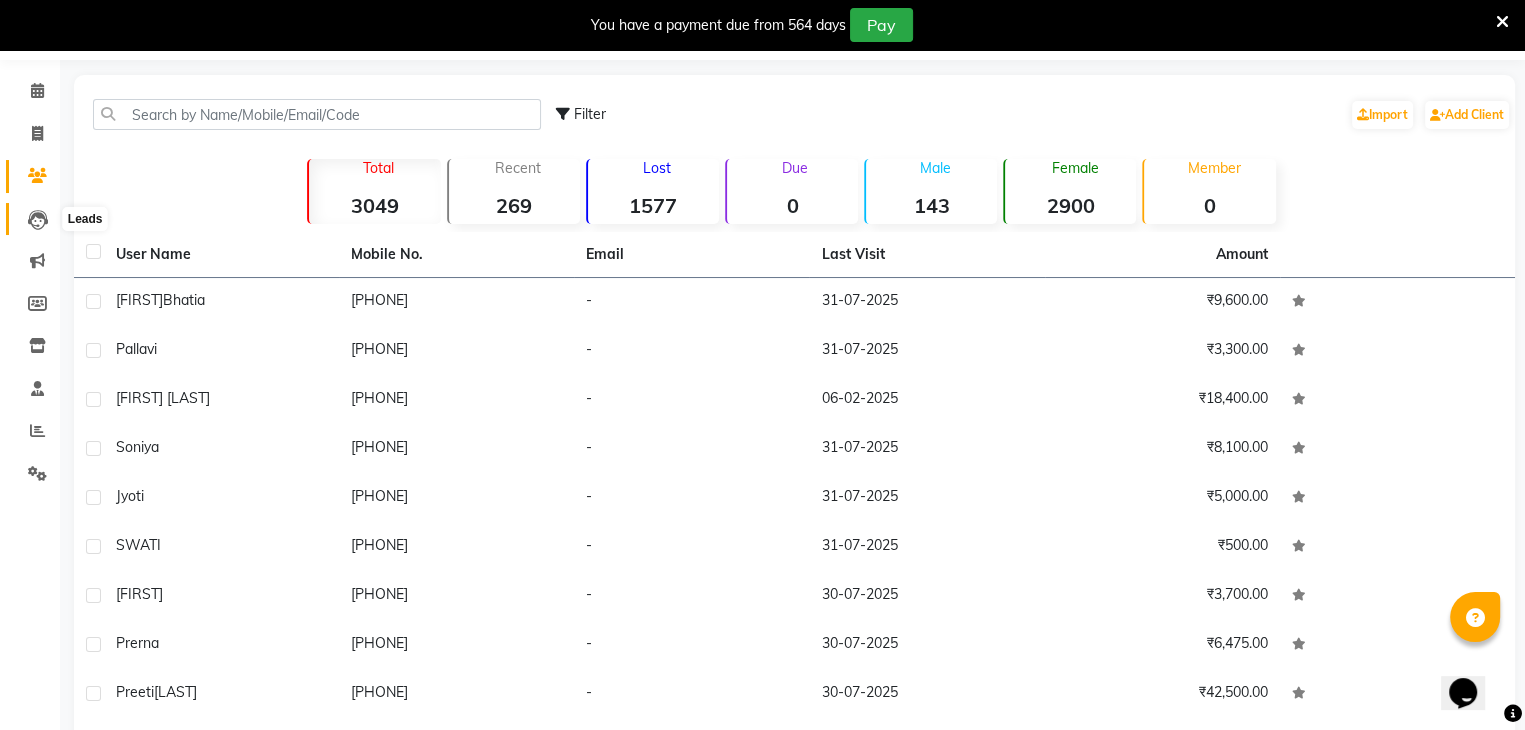 click 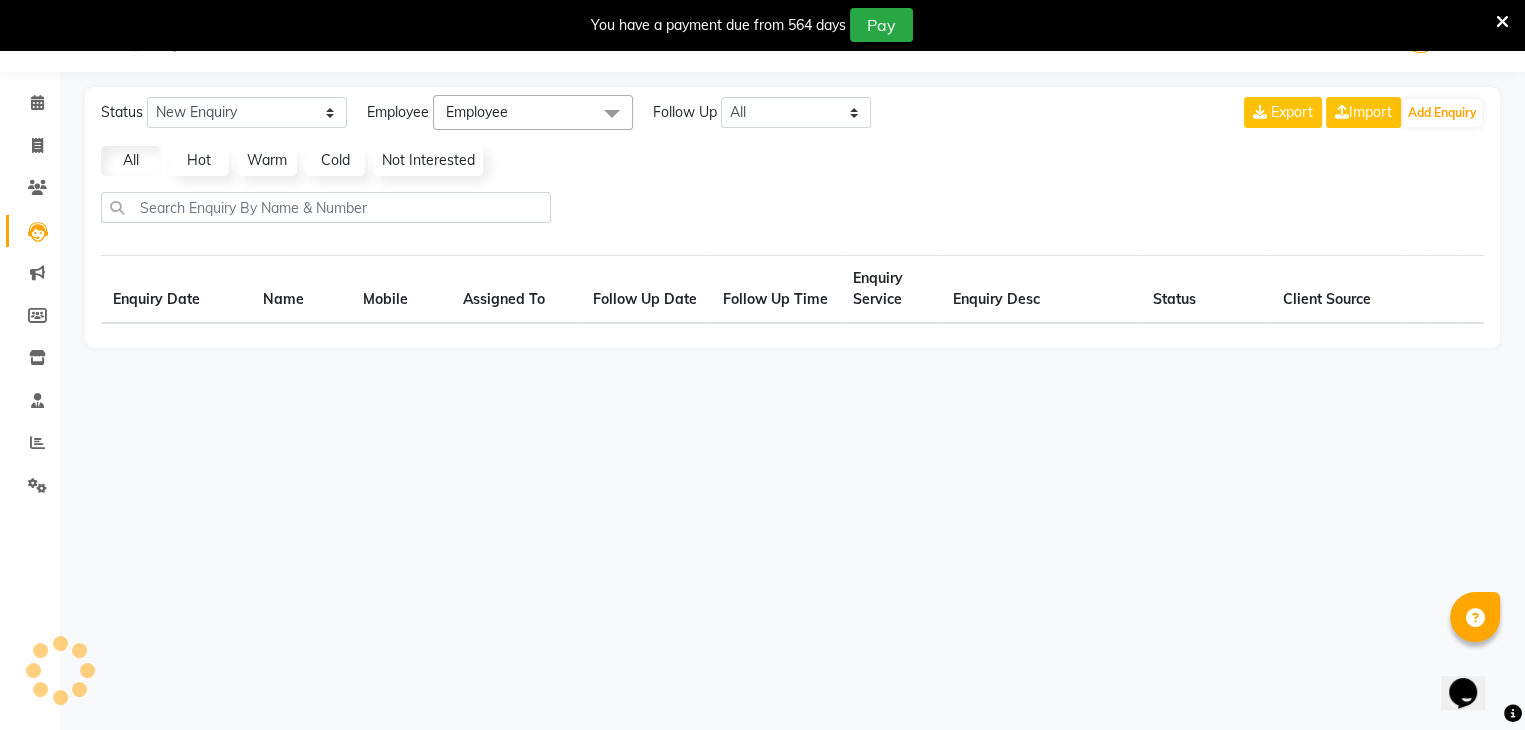 select on "10" 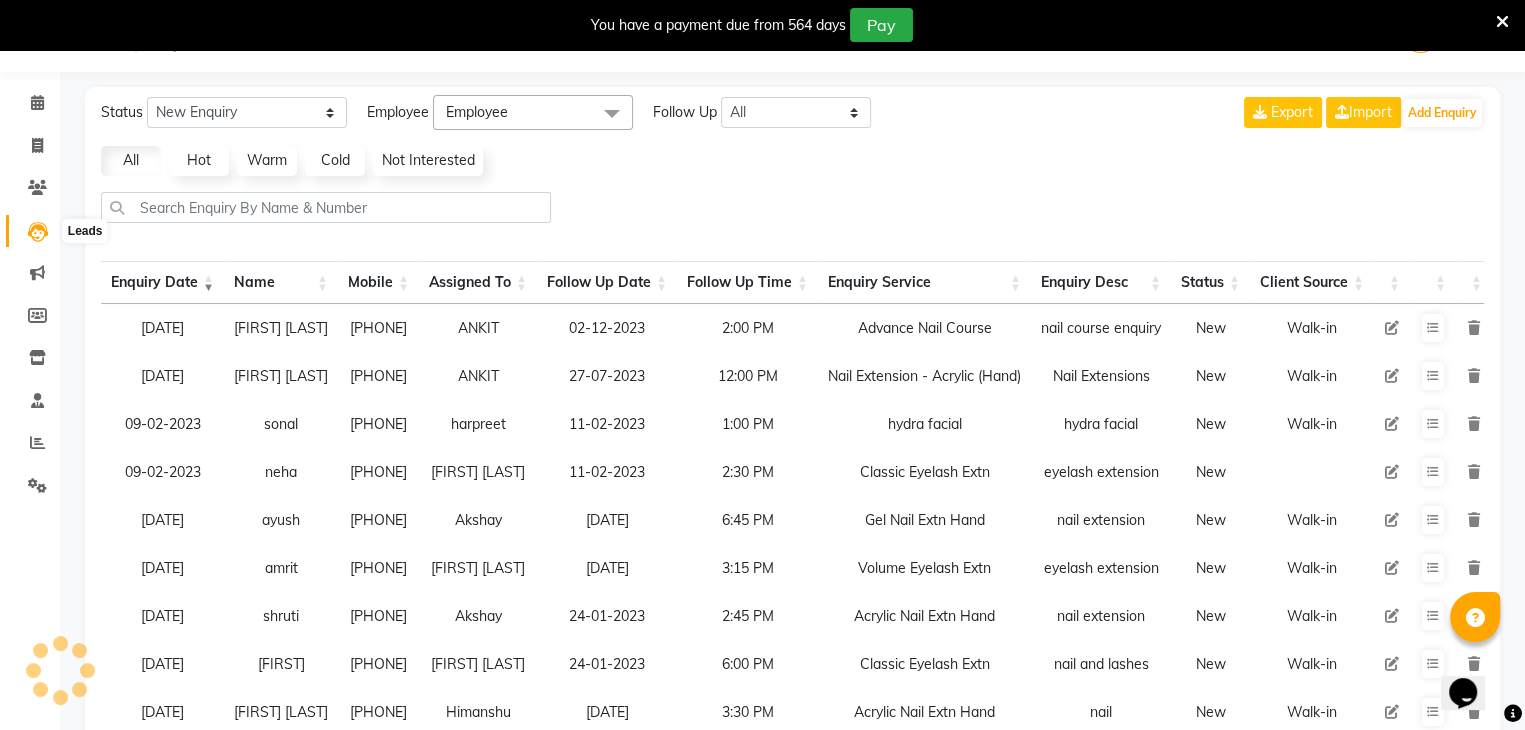scroll, scrollTop: 62, scrollLeft: 0, axis: vertical 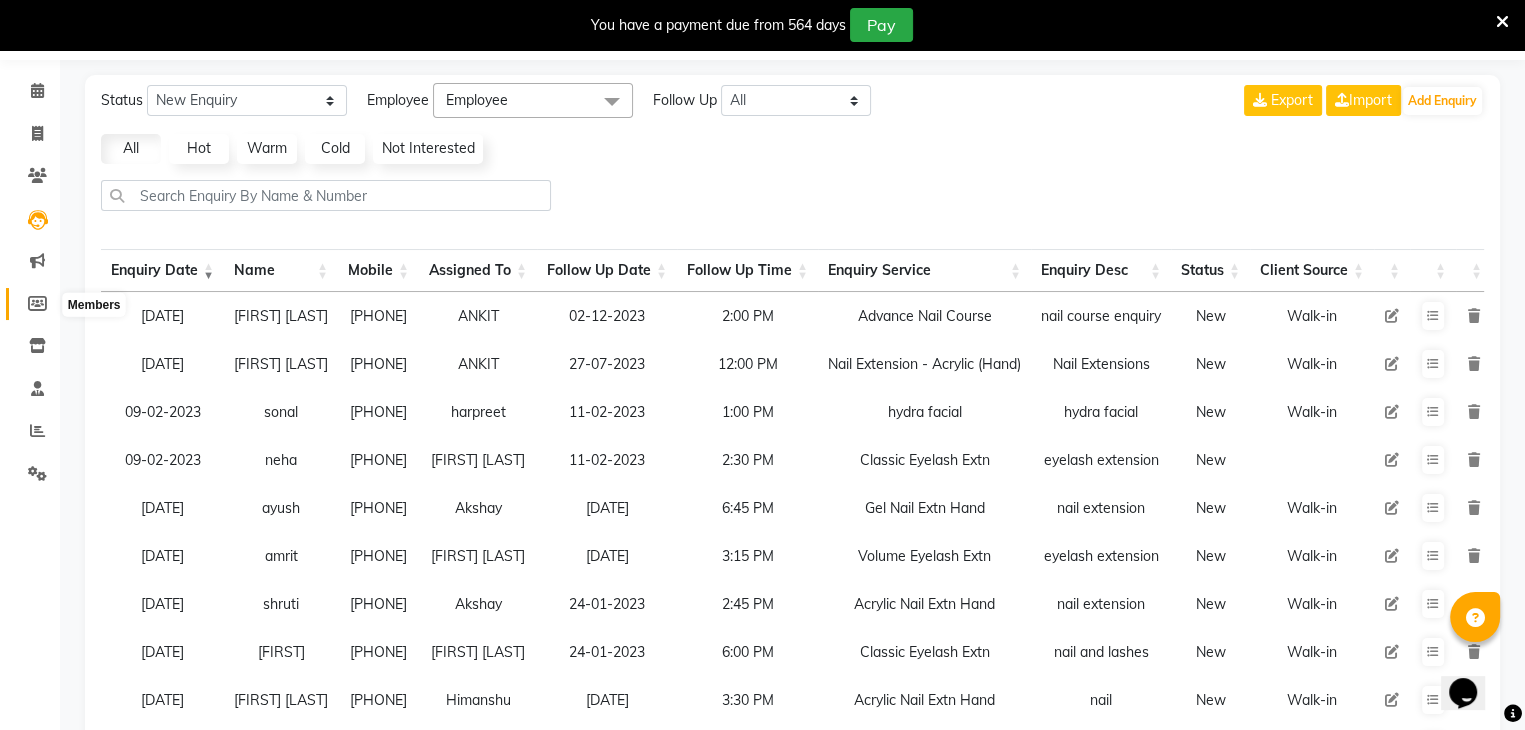 click 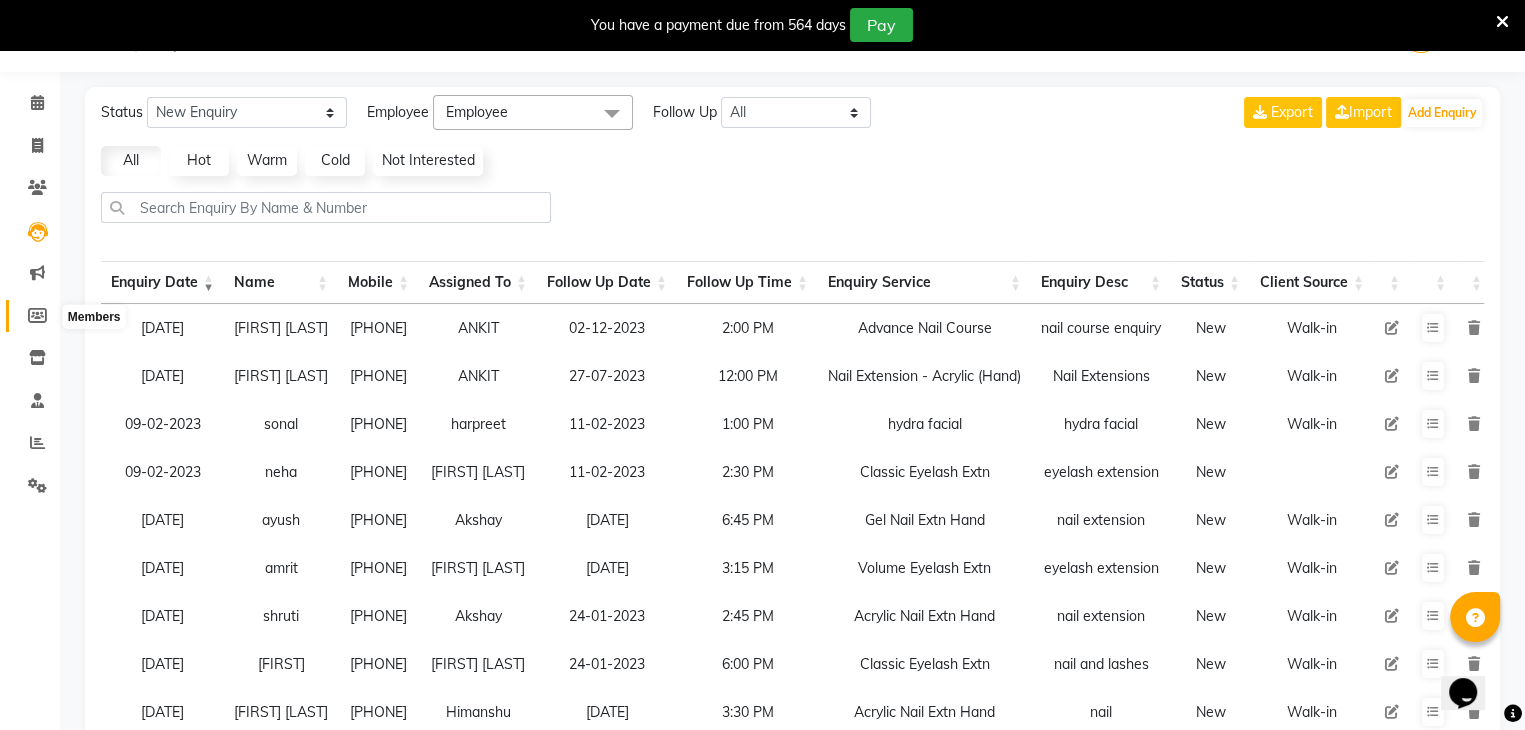 select 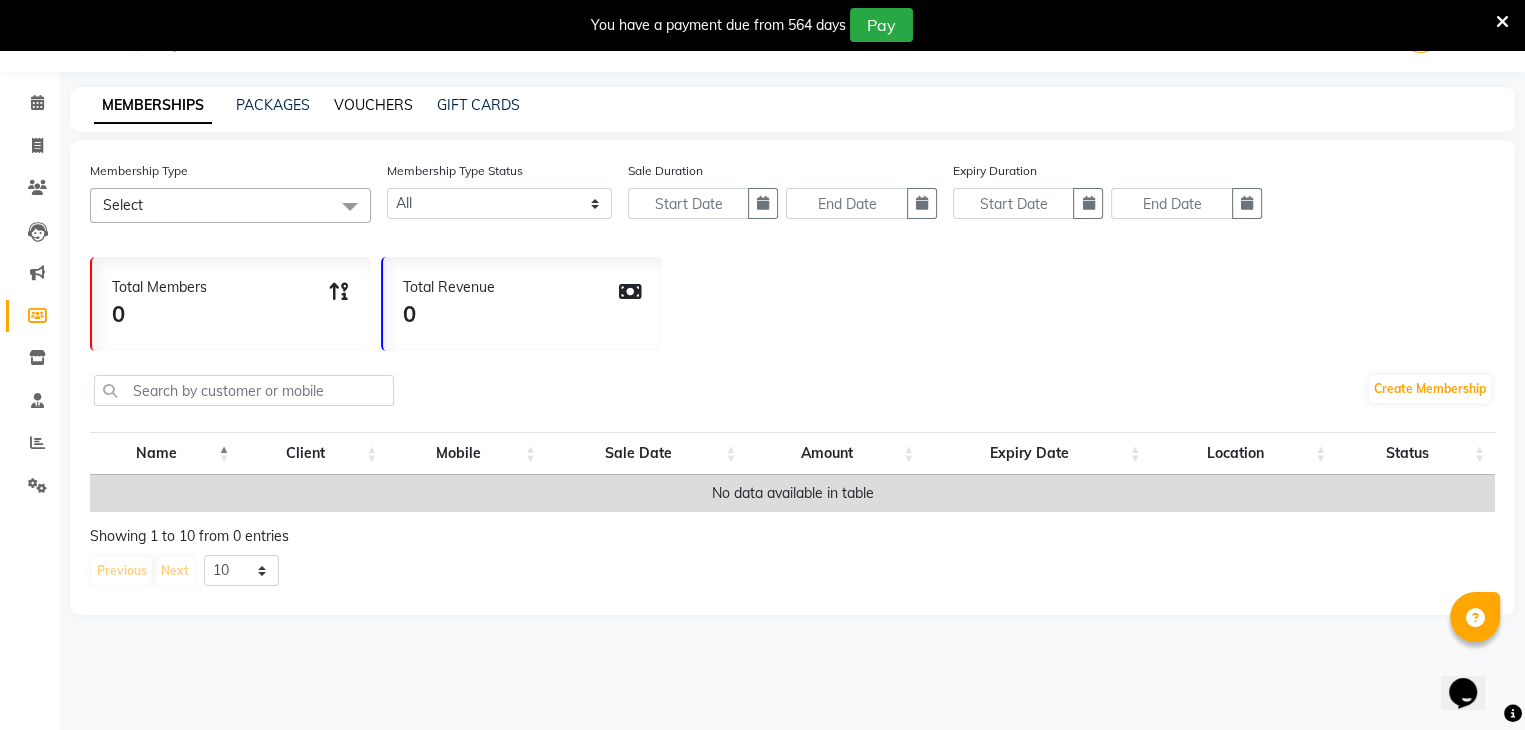 click on "VOUCHERS" 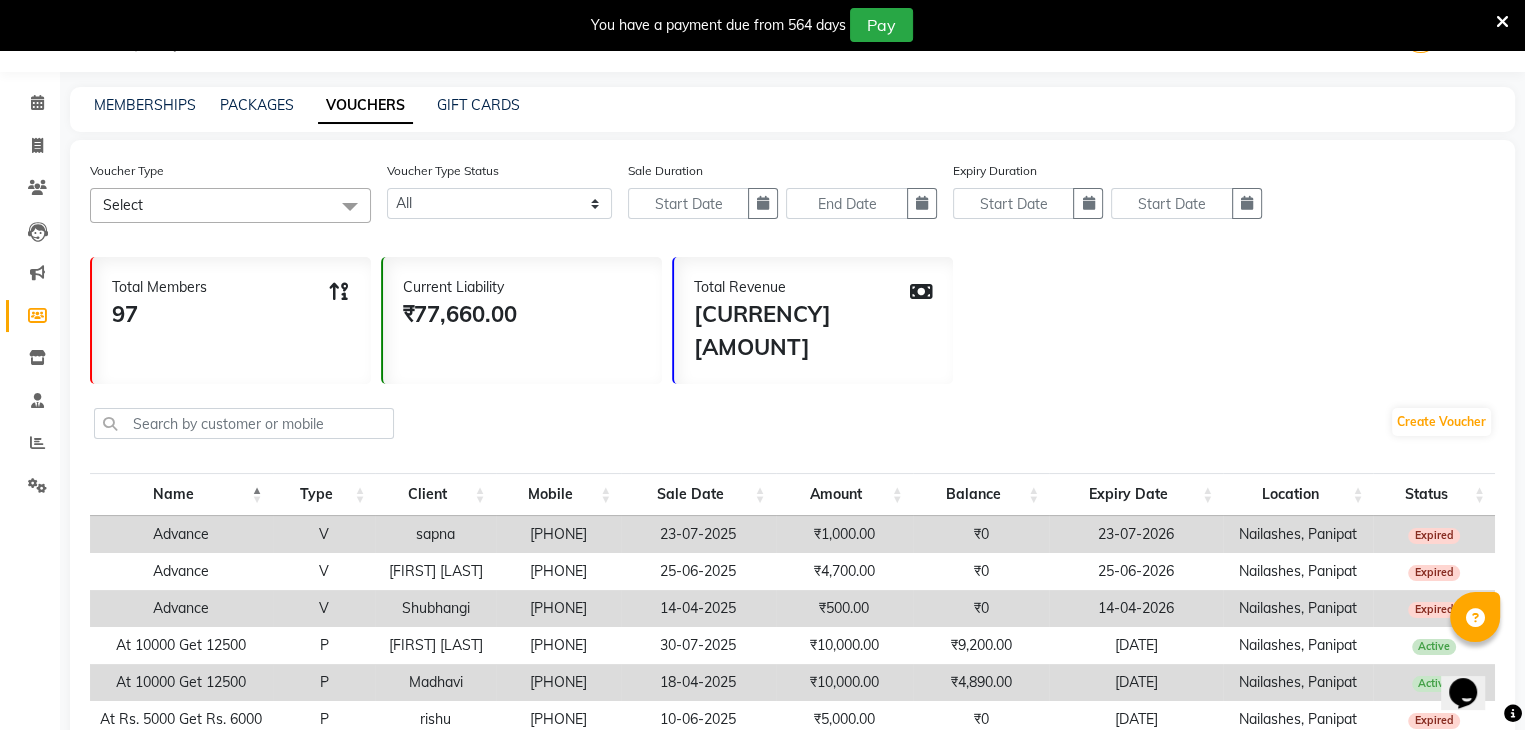 click on "Status" at bounding box center (1434, 494) 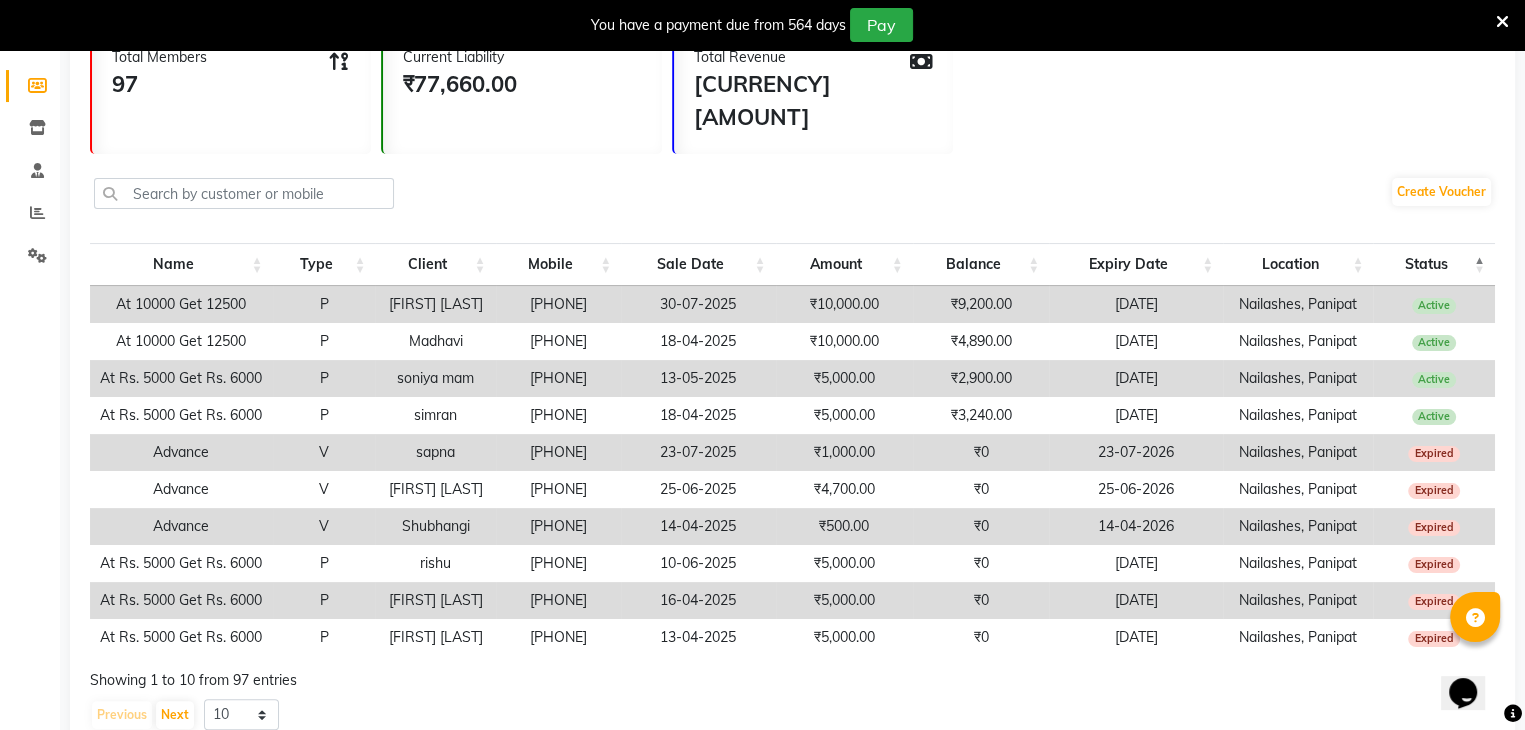 scroll, scrollTop: 283, scrollLeft: 0, axis: vertical 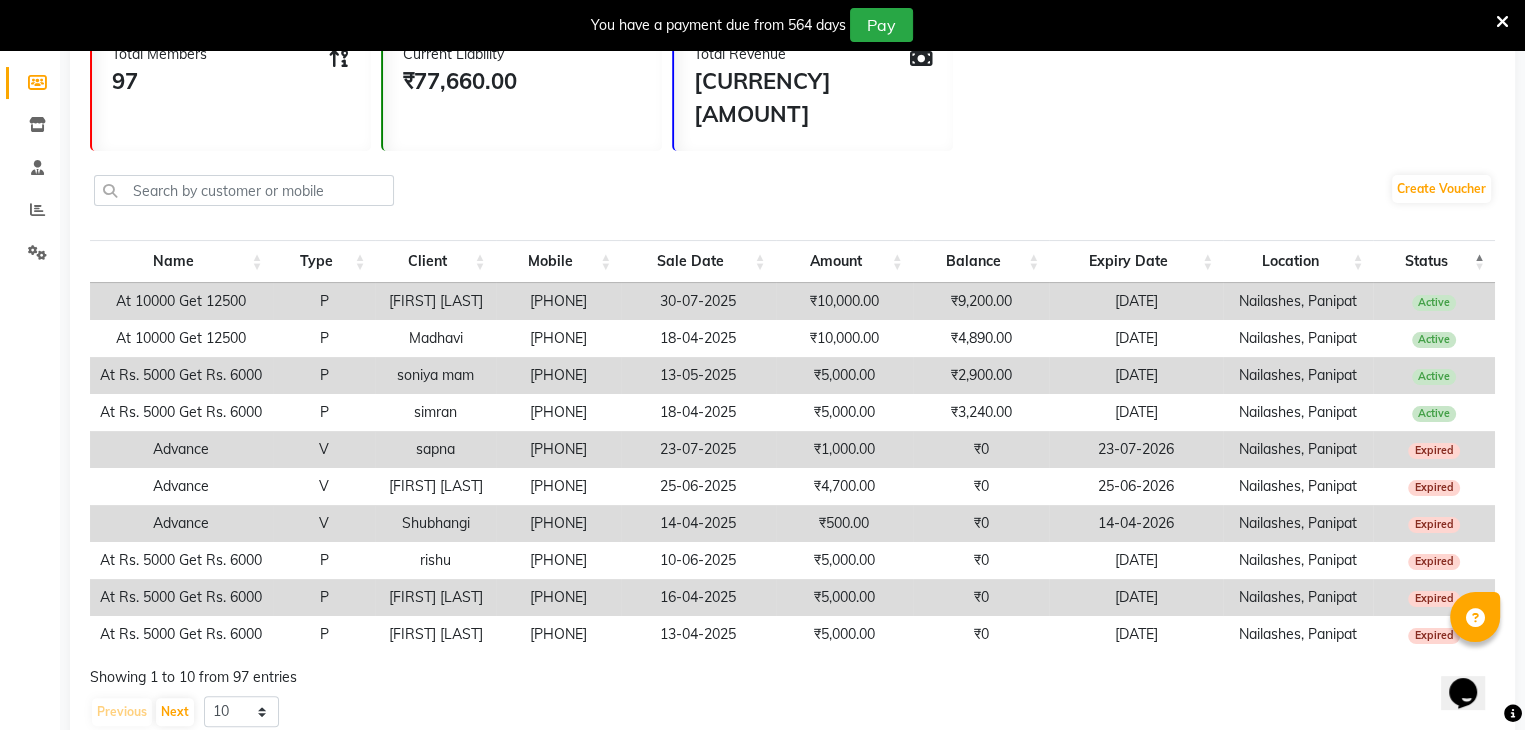 click on "Expiry Date" at bounding box center (1136, 261) 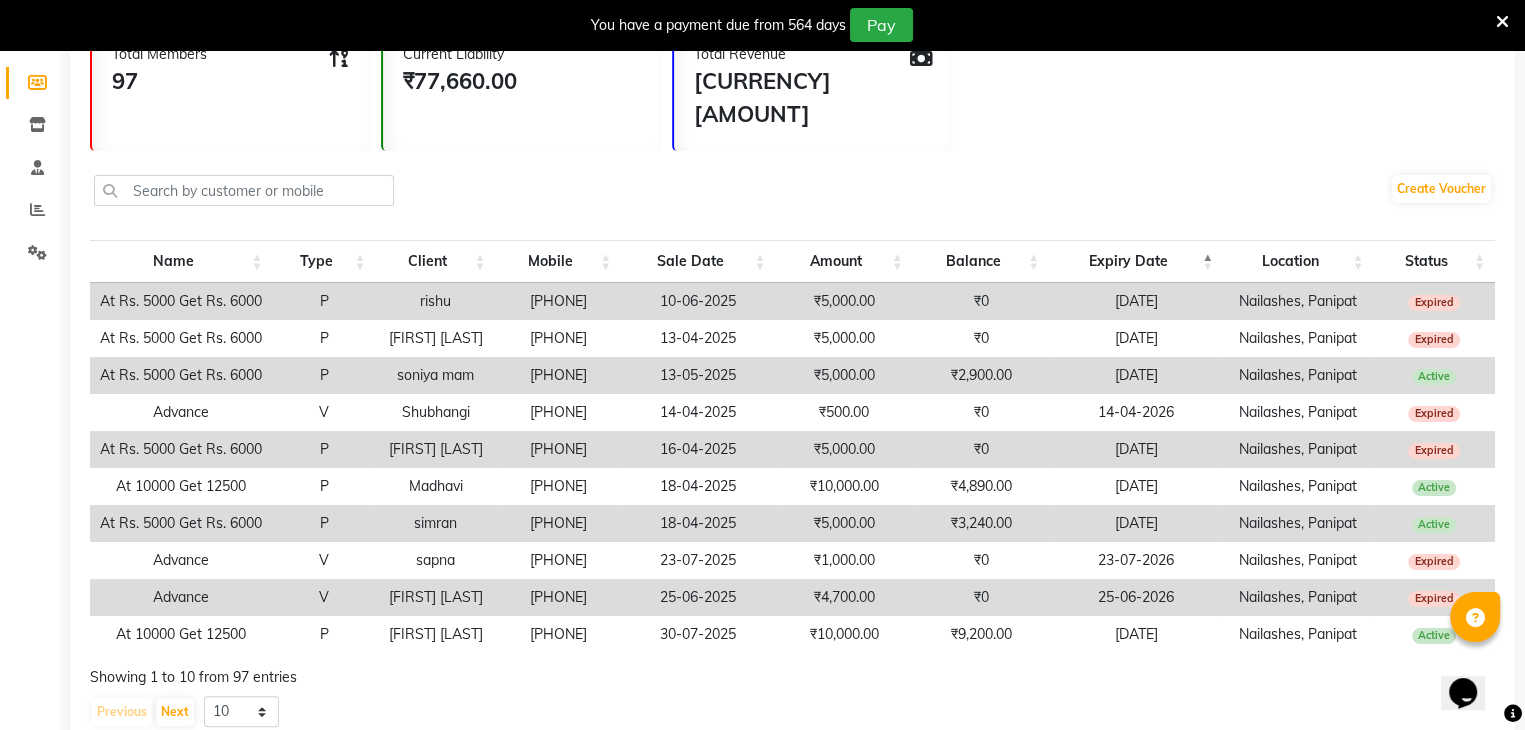 click on "Expiry Date" at bounding box center (1136, 261) 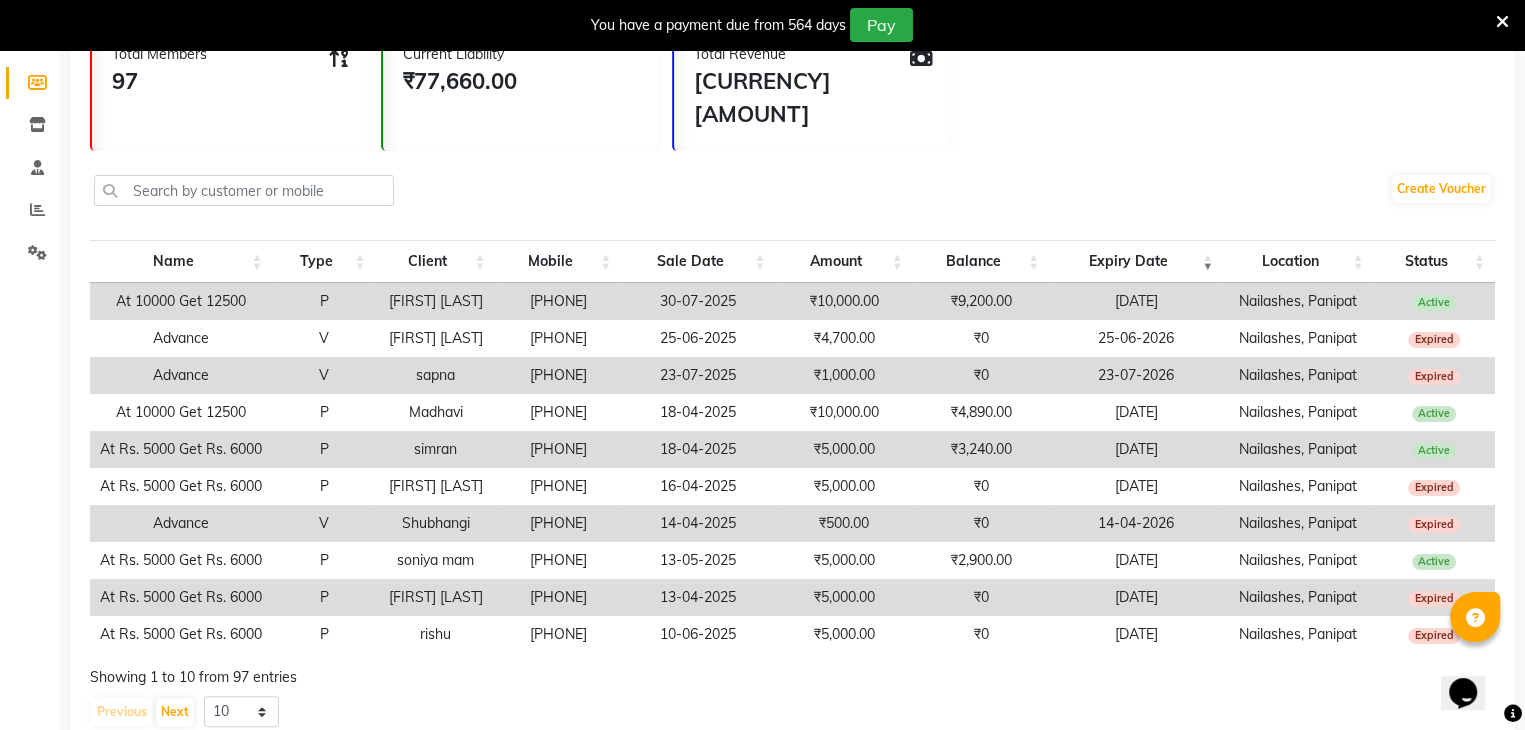 click on "Expiry Date" at bounding box center [1136, 261] 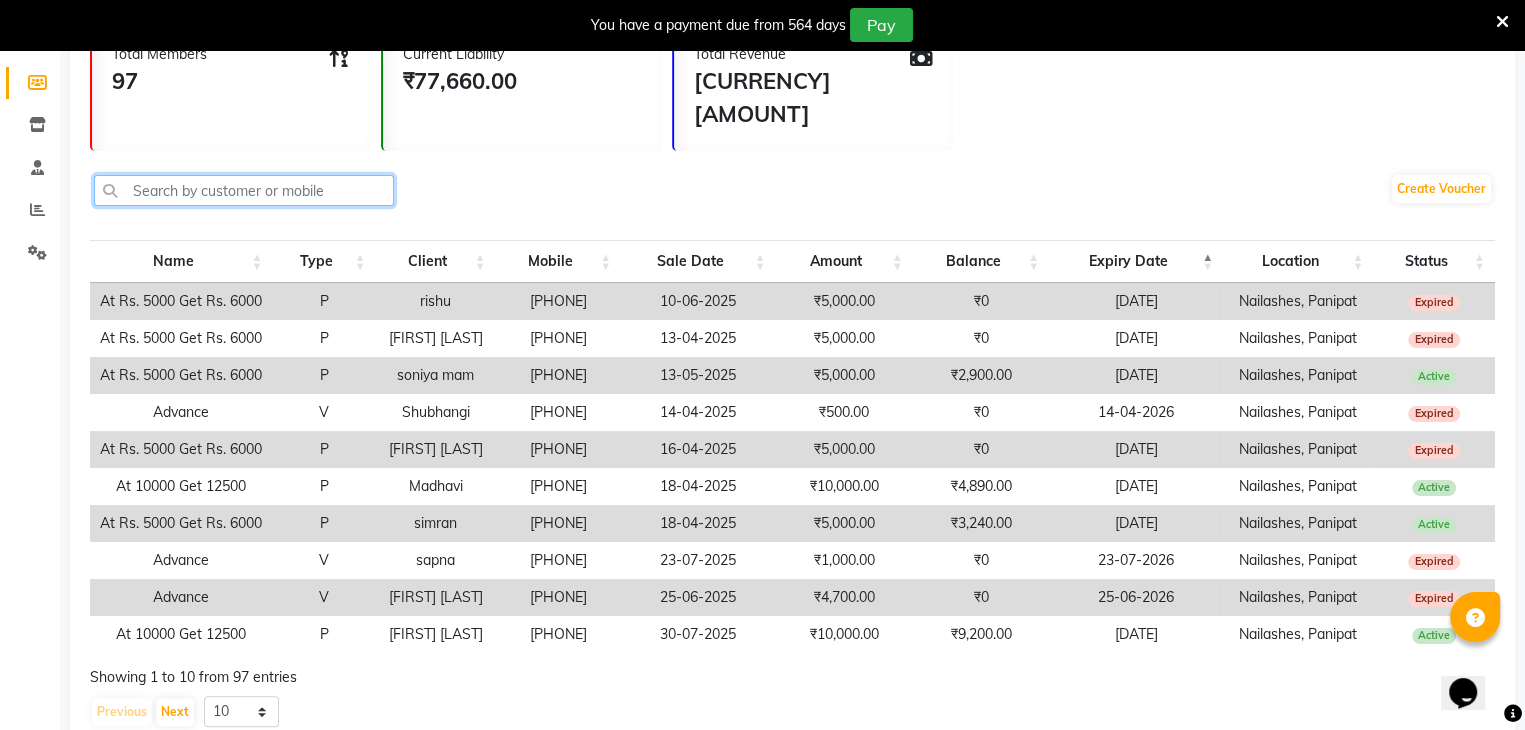 click 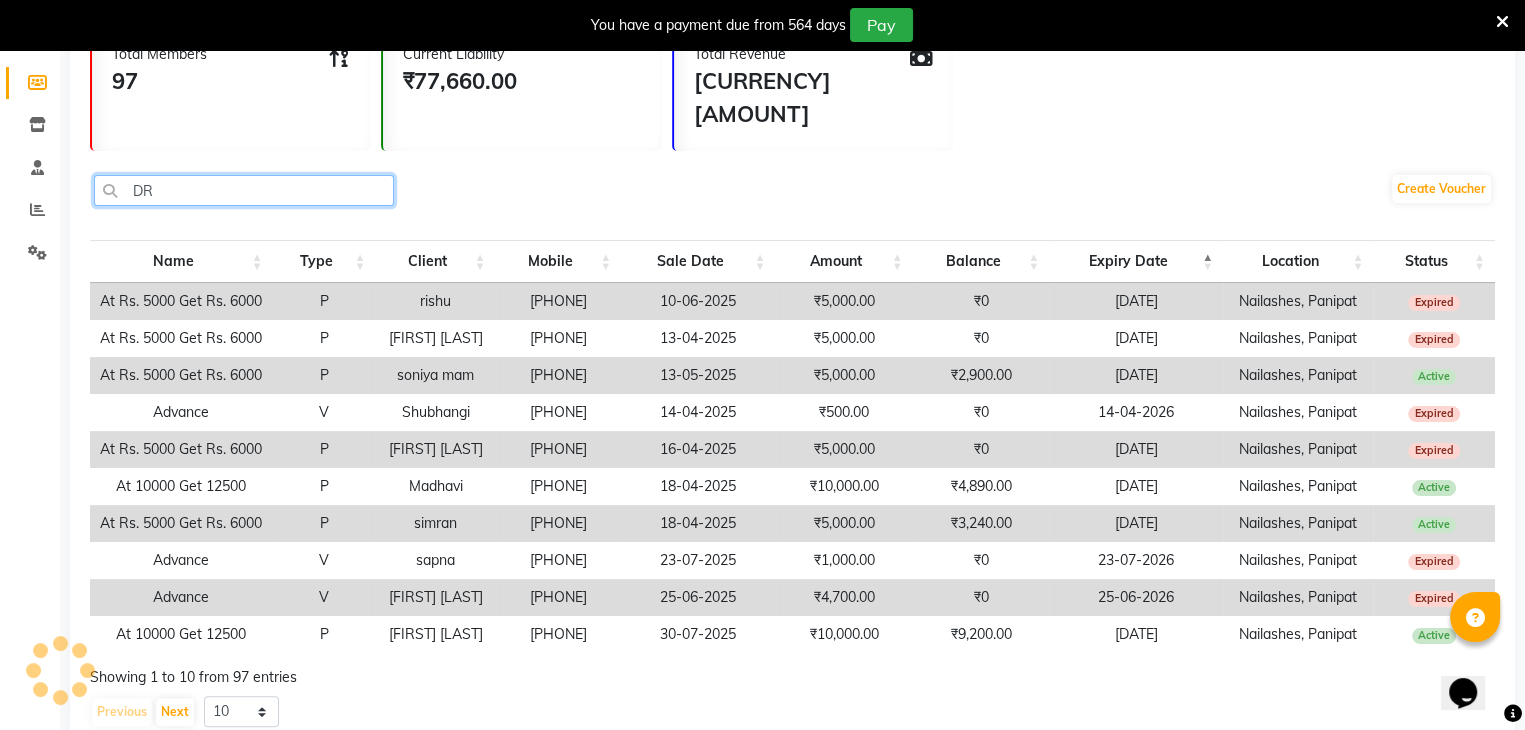 scroll, scrollTop: 100, scrollLeft: 0, axis: vertical 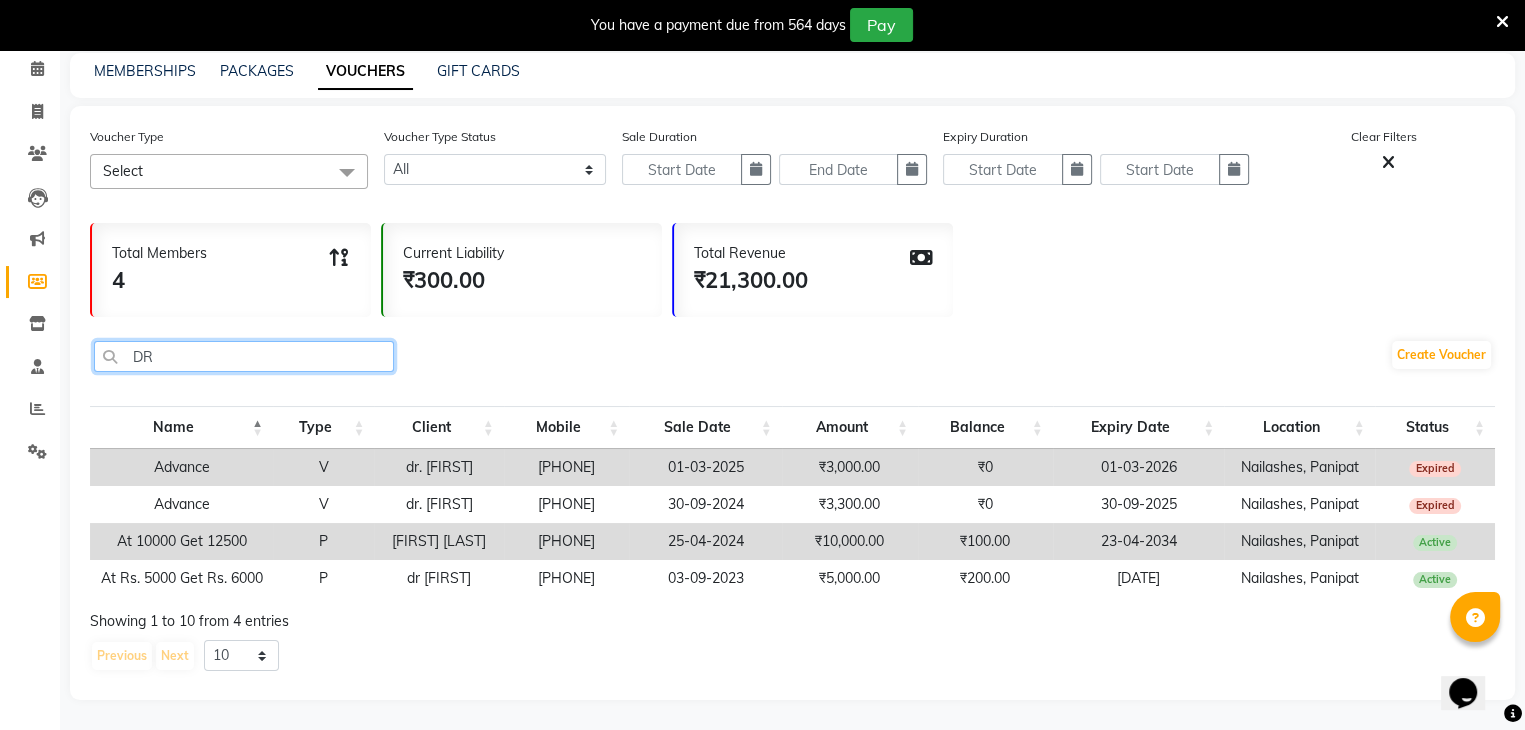 type on "D" 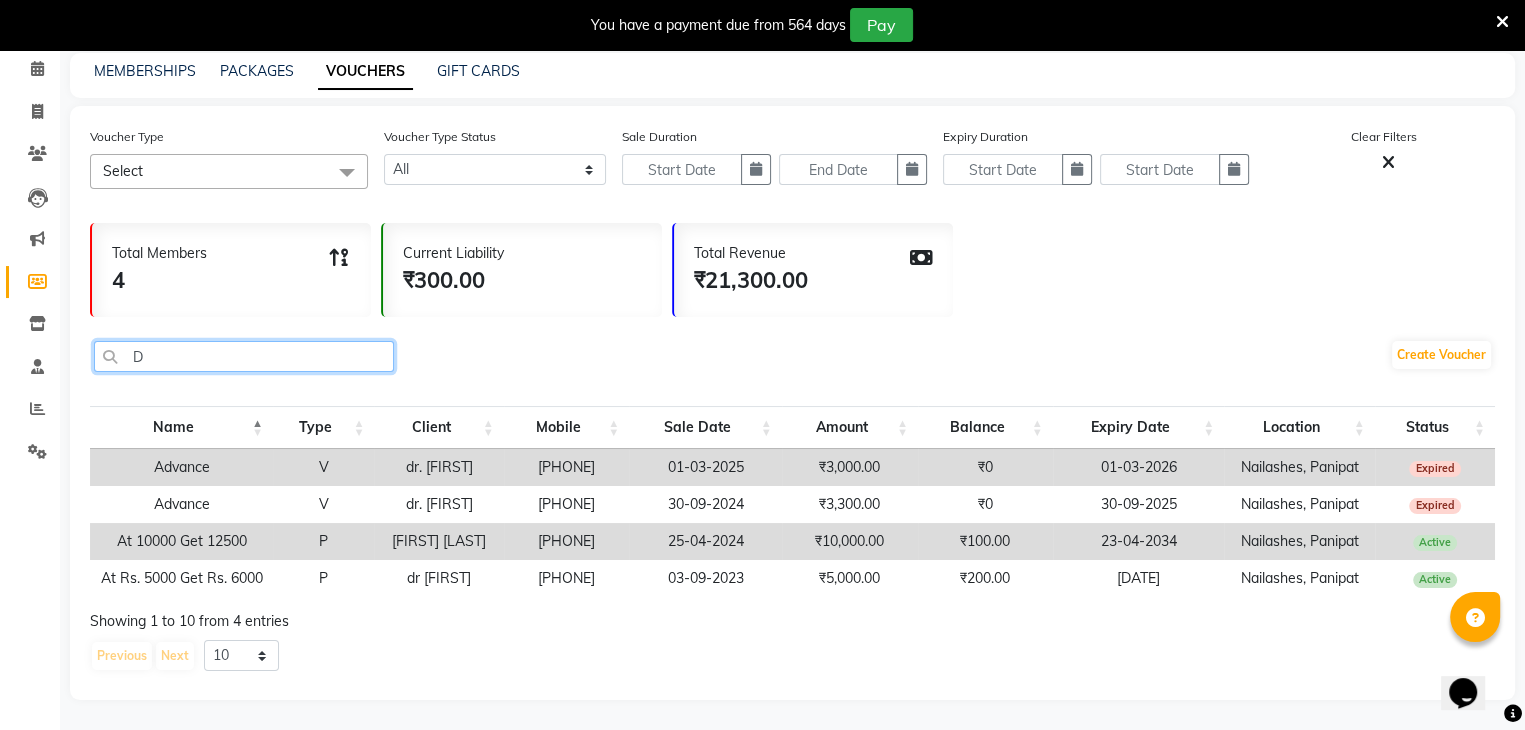 type 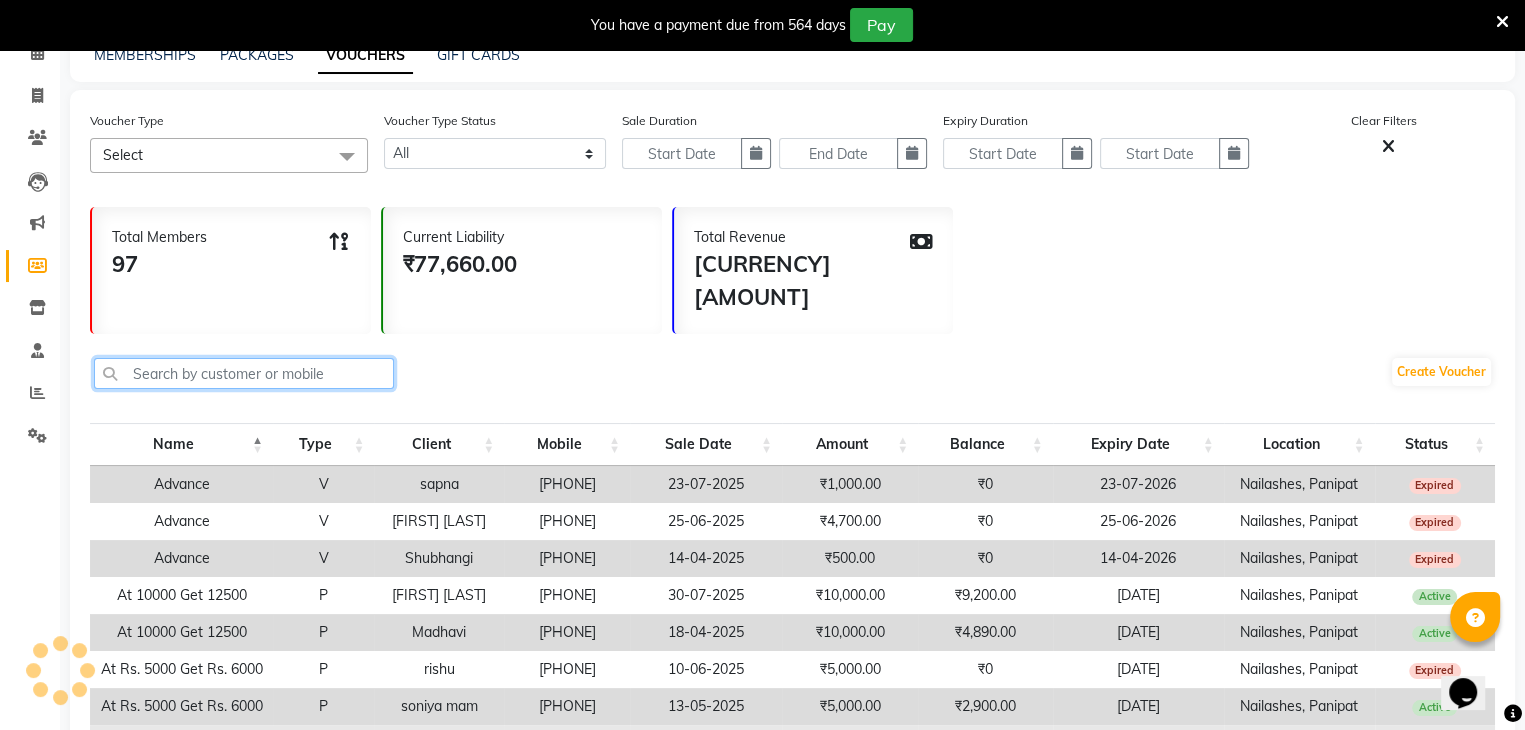 scroll, scrollTop: 283, scrollLeft: 0, axis: vertical 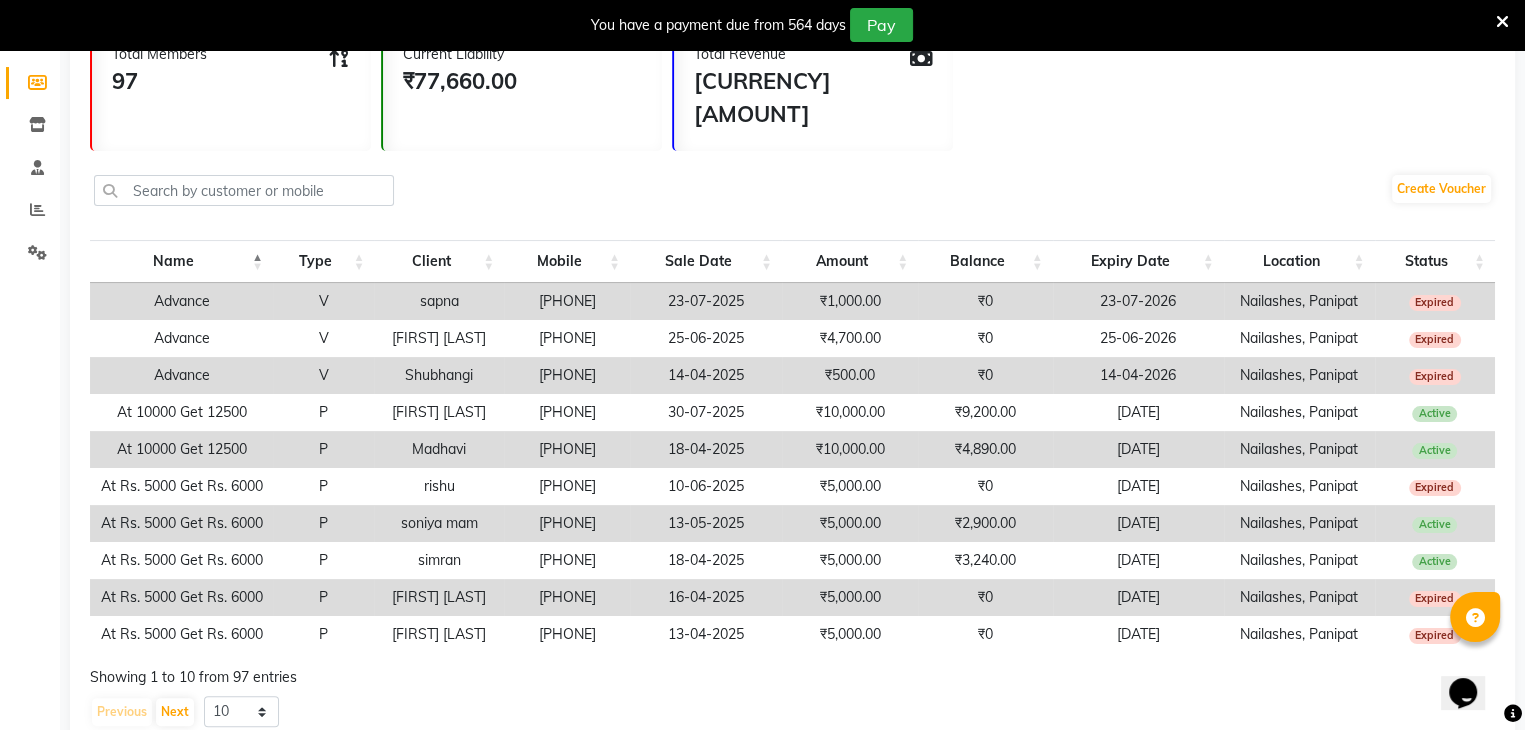 click on "Status" at bounding box center [1435, 261] 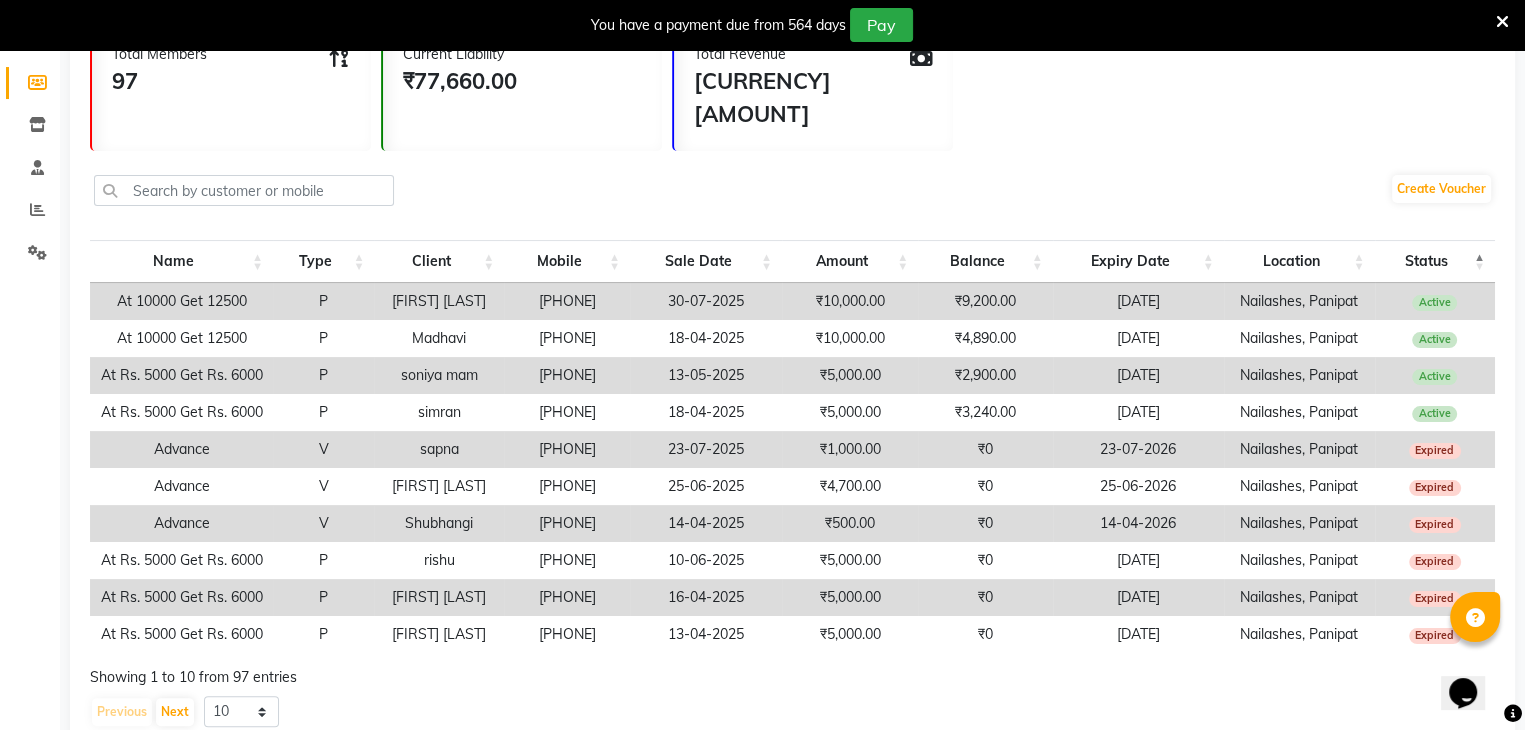 click on "Status" at bounding box center (1435, 261) 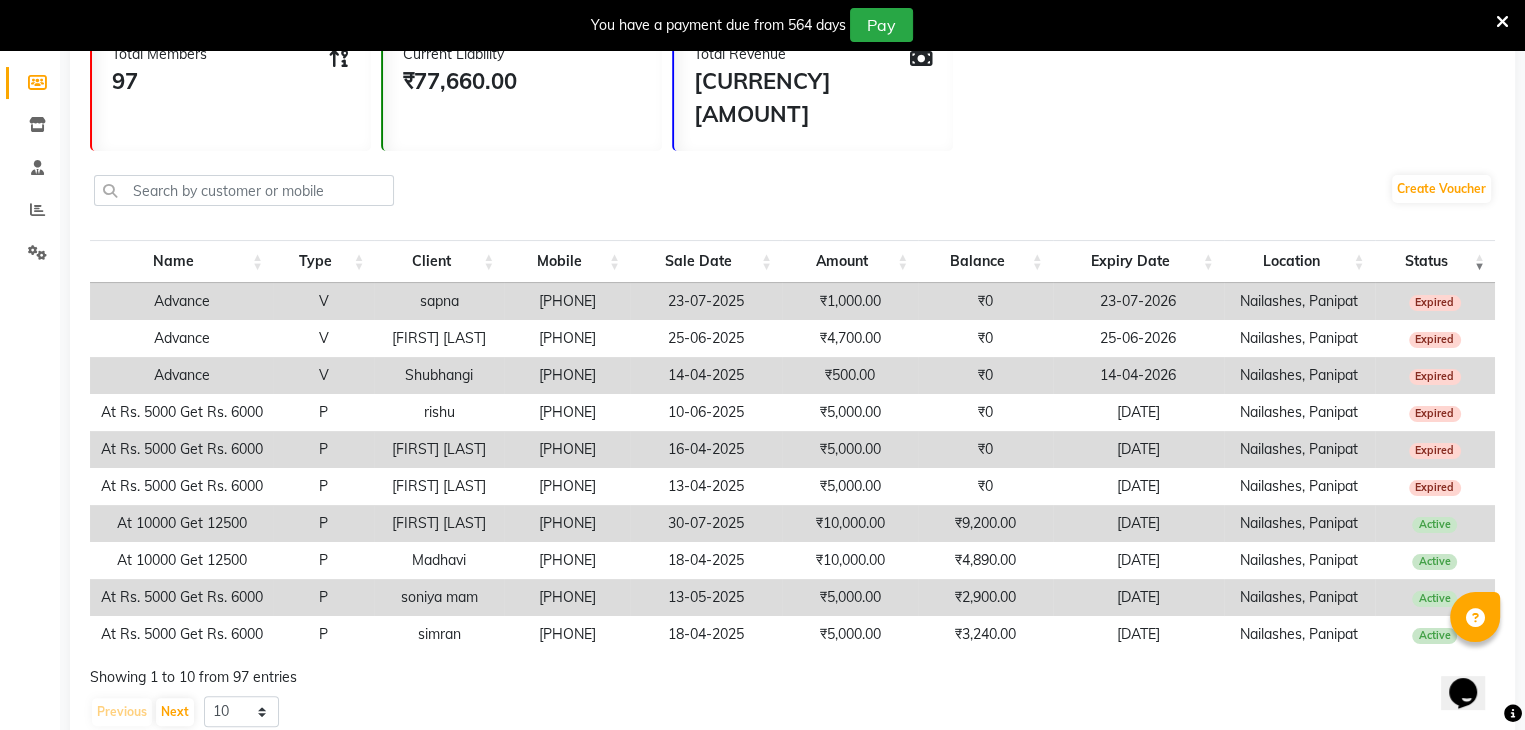 click on "Status" at bounding box center [1435, 261] 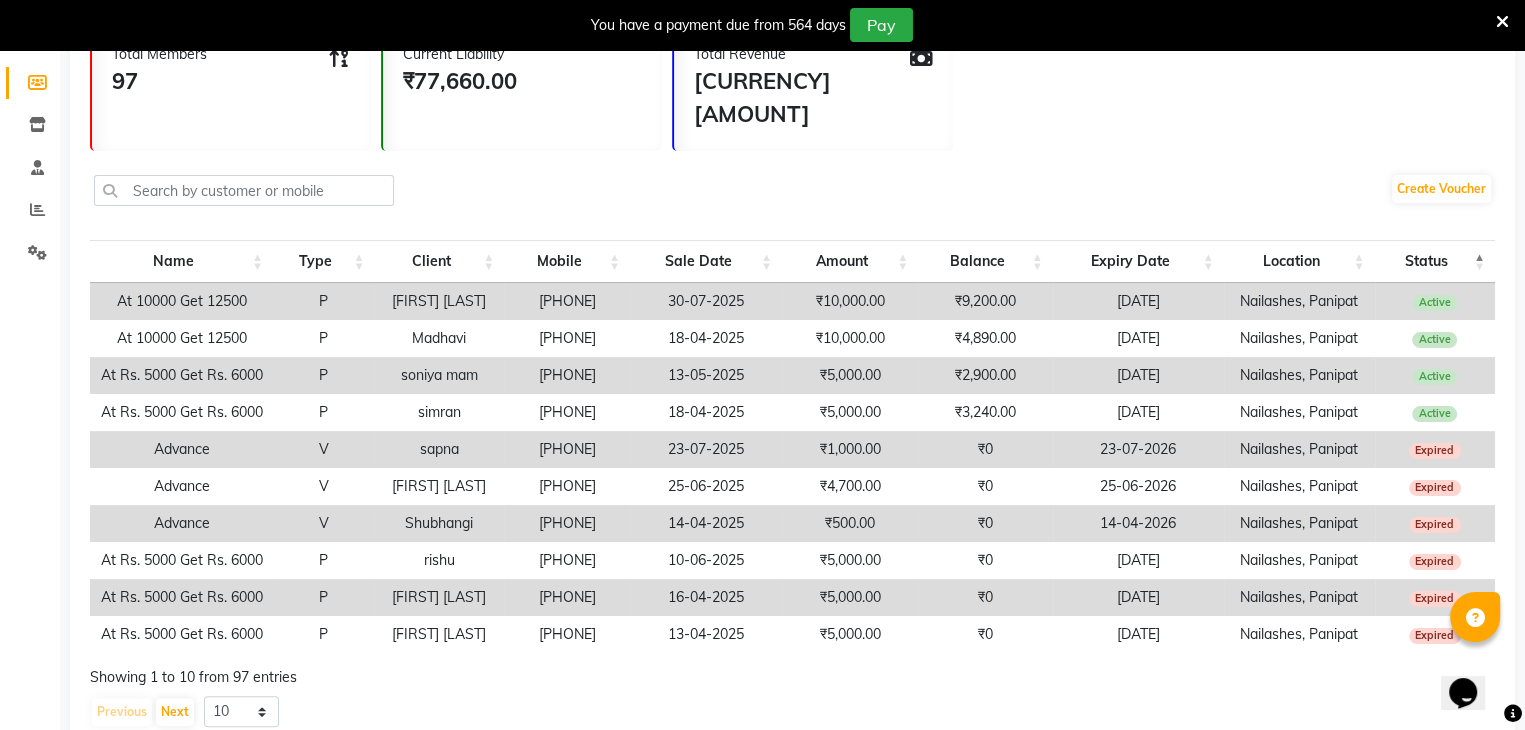 scroll, scrollTop: 0, scrollLeft: 0, axis: both 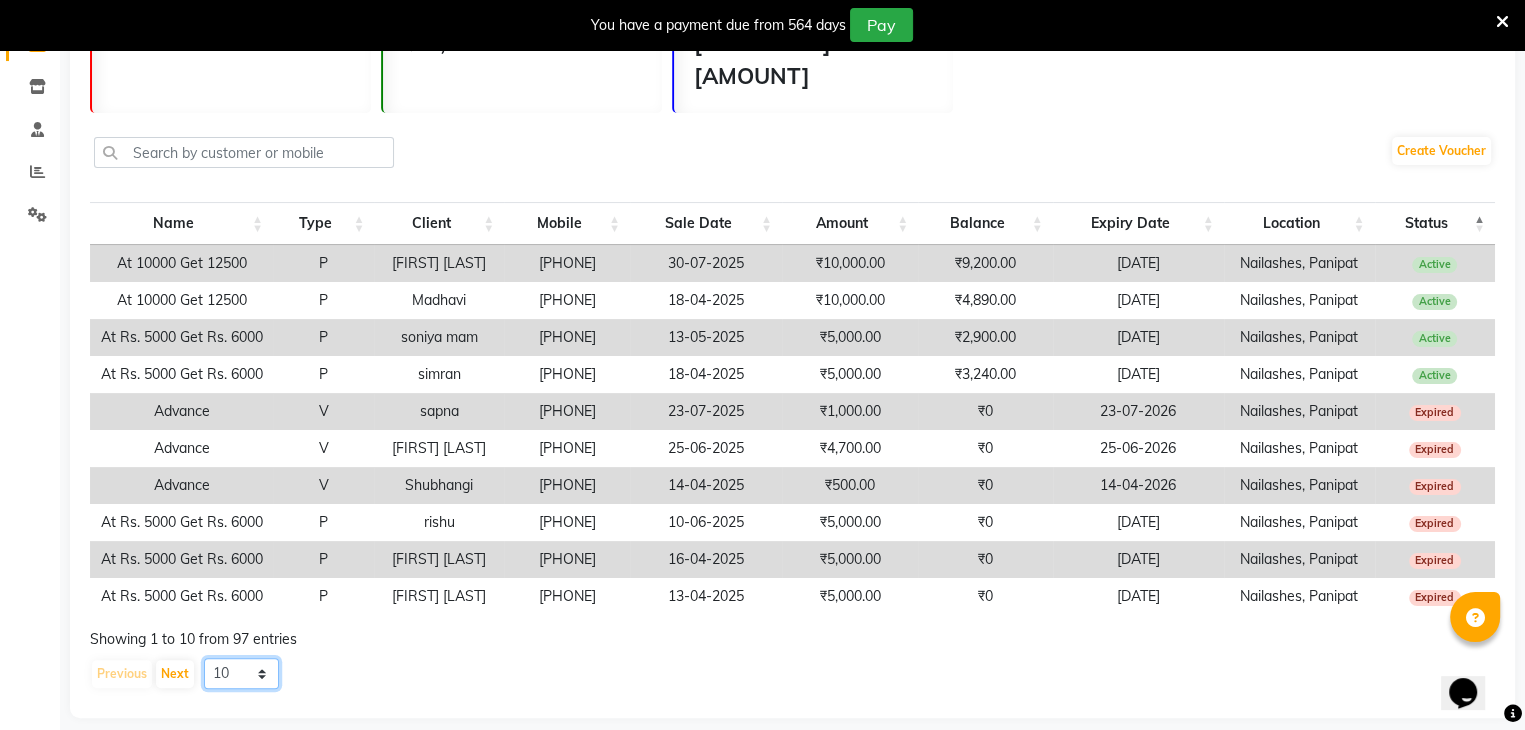 click on "10 20 50 100" 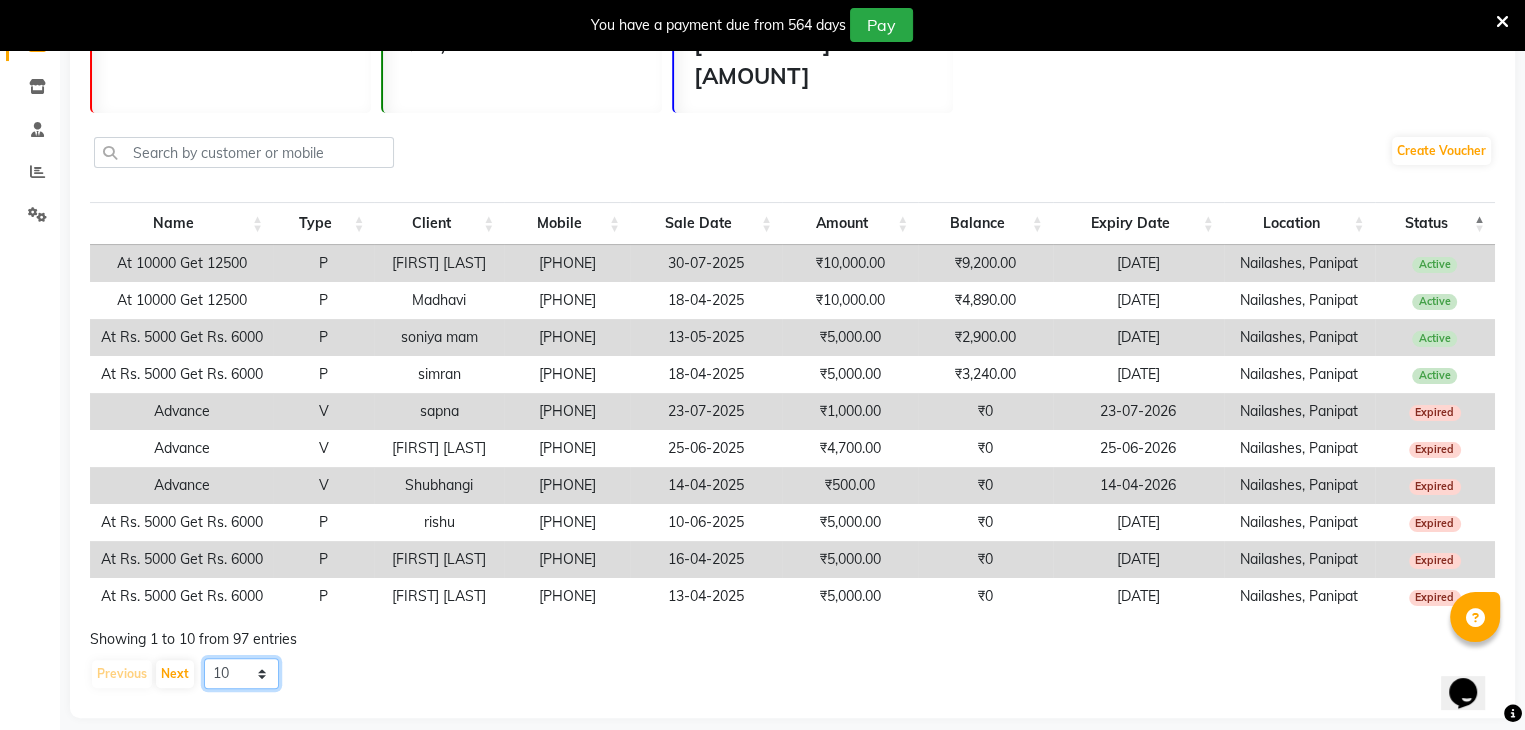 select on "100" 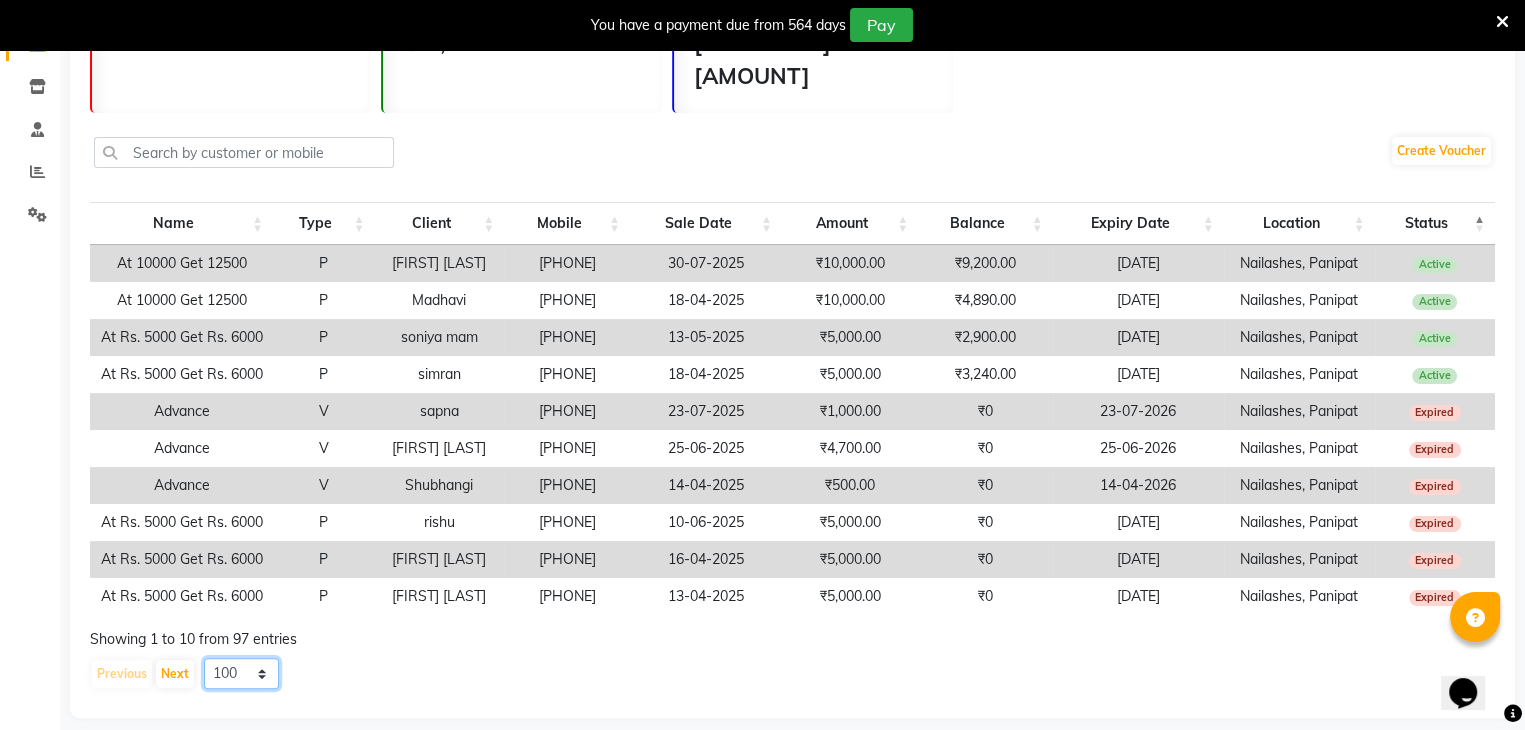 click on "10 20 50 100" 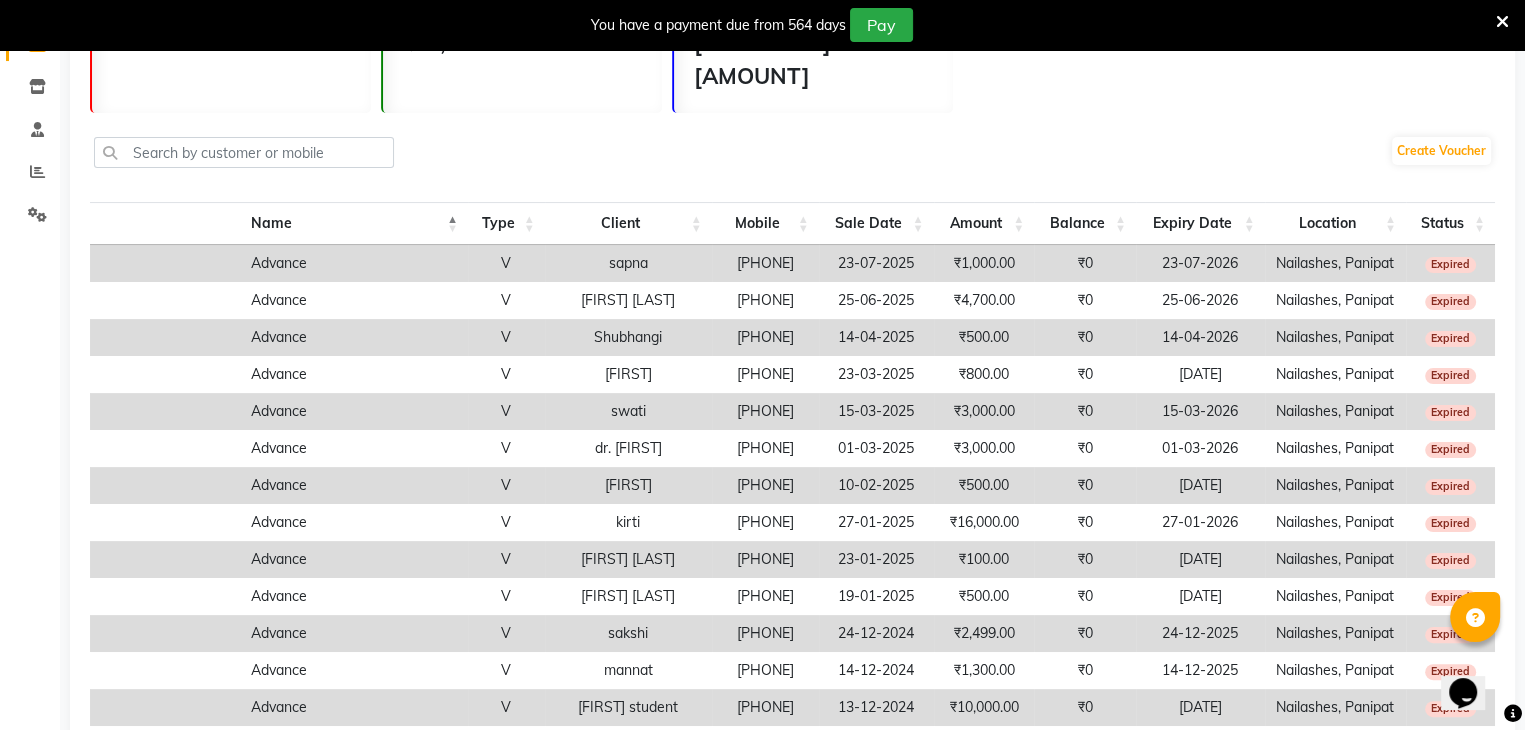 click on "Status" at bounding box center (1450, 223) 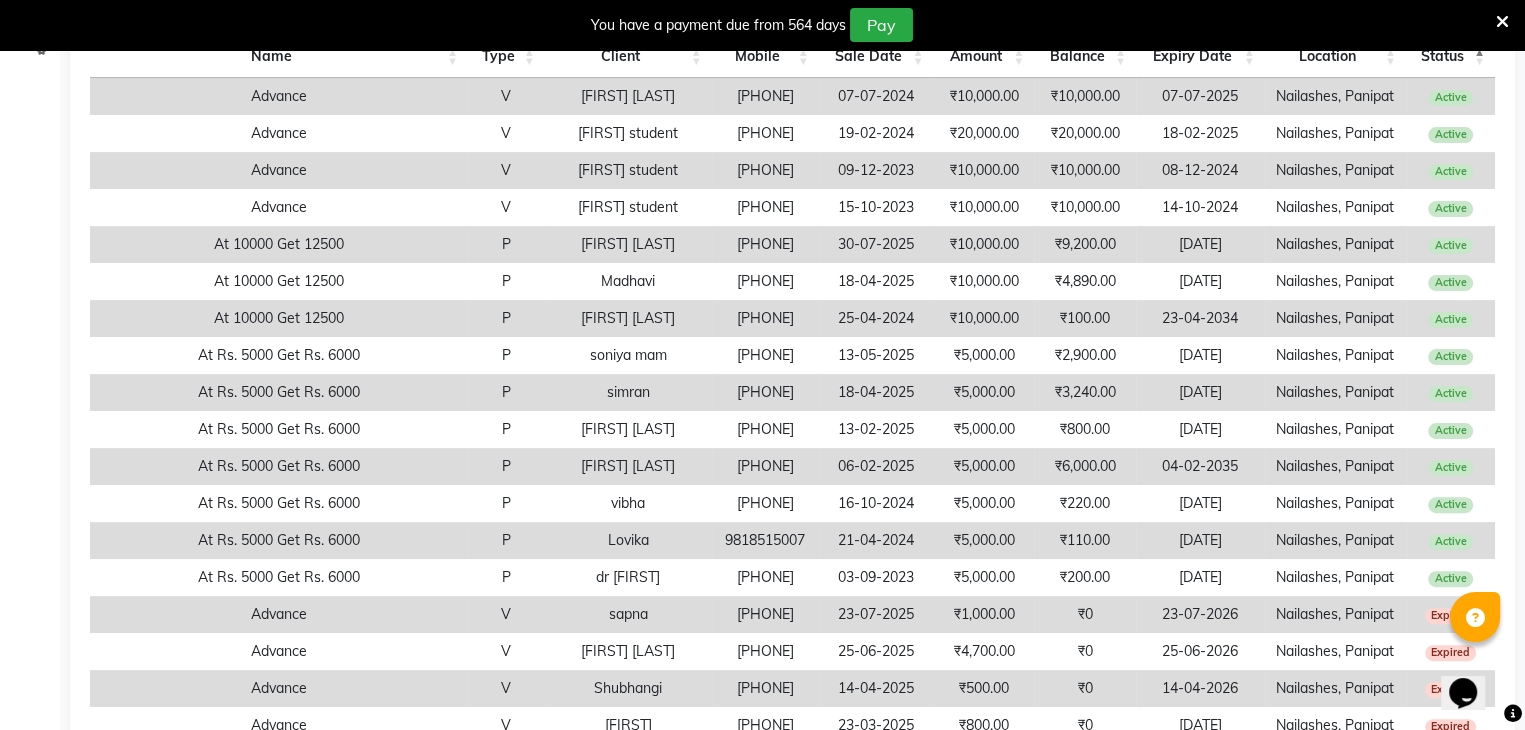scroll, scrollTop: 502, scrollLeft: 0, axis: vertical 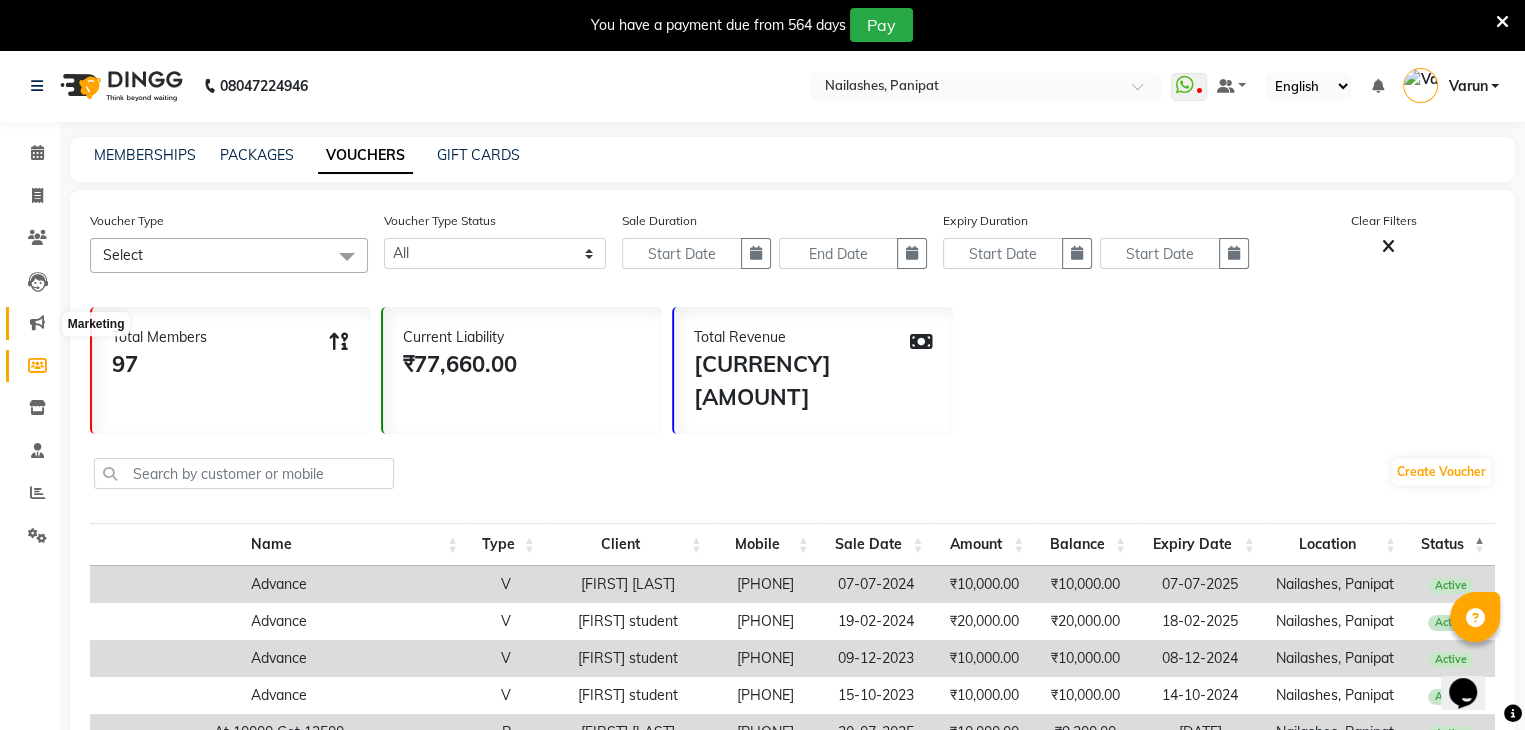 click 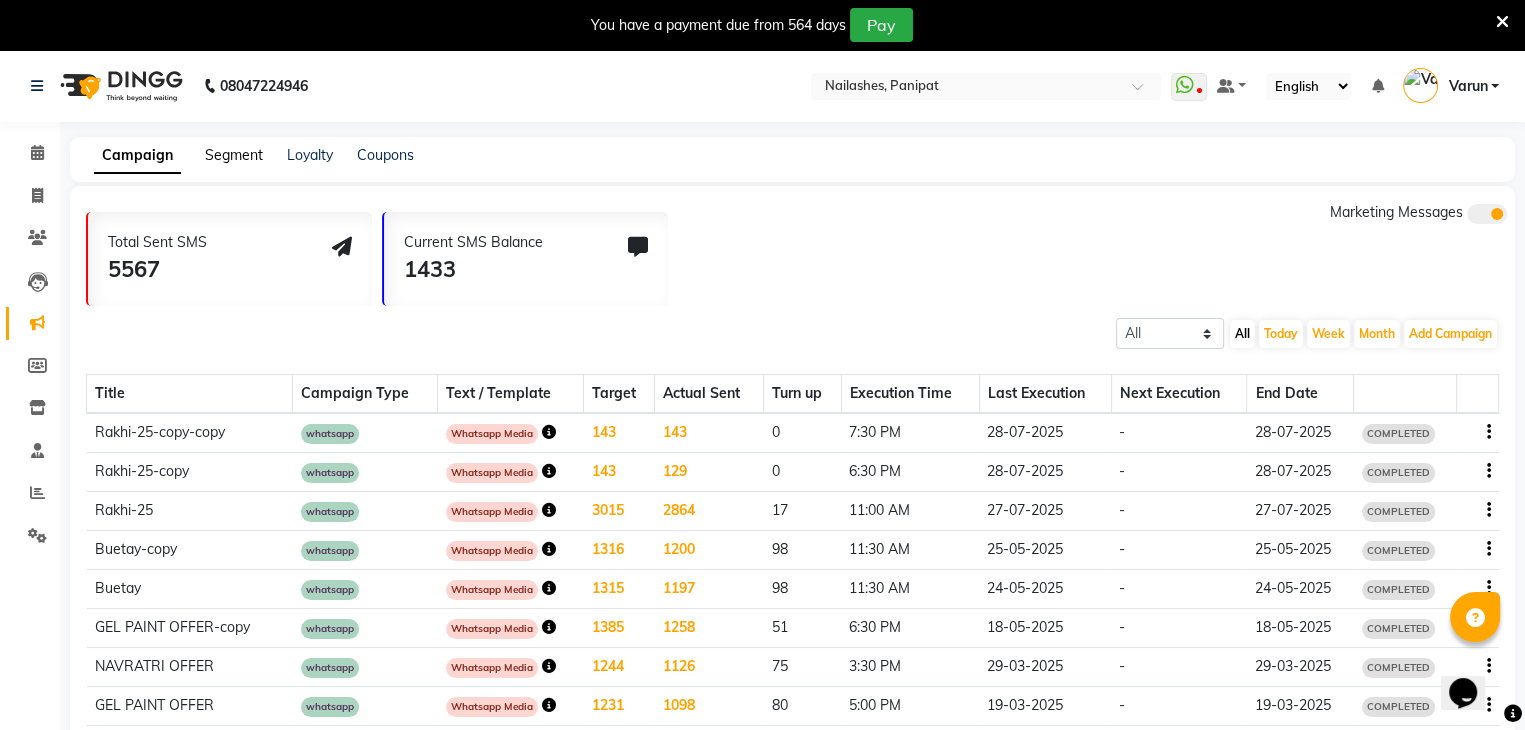 click on "Segment" 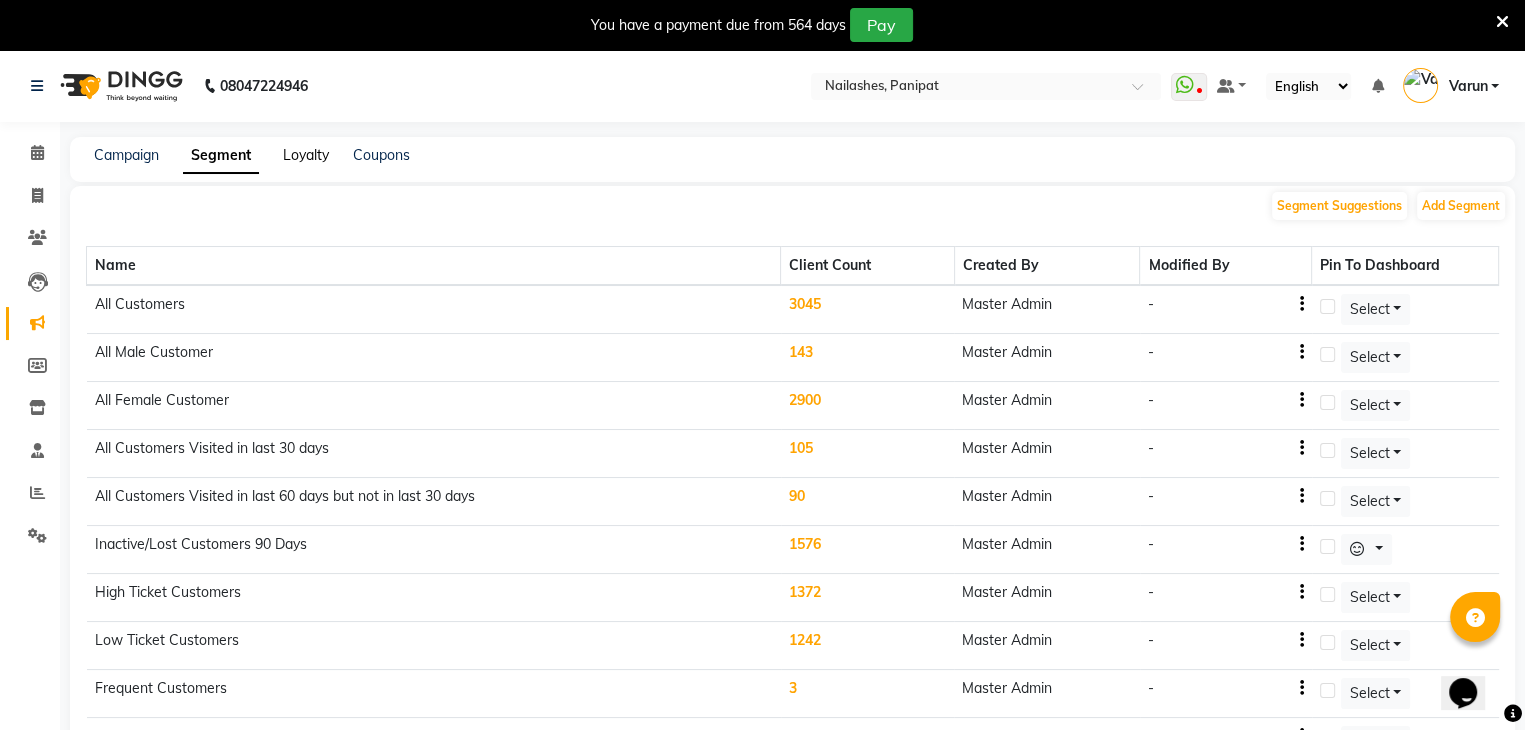 click on "Loyalty" 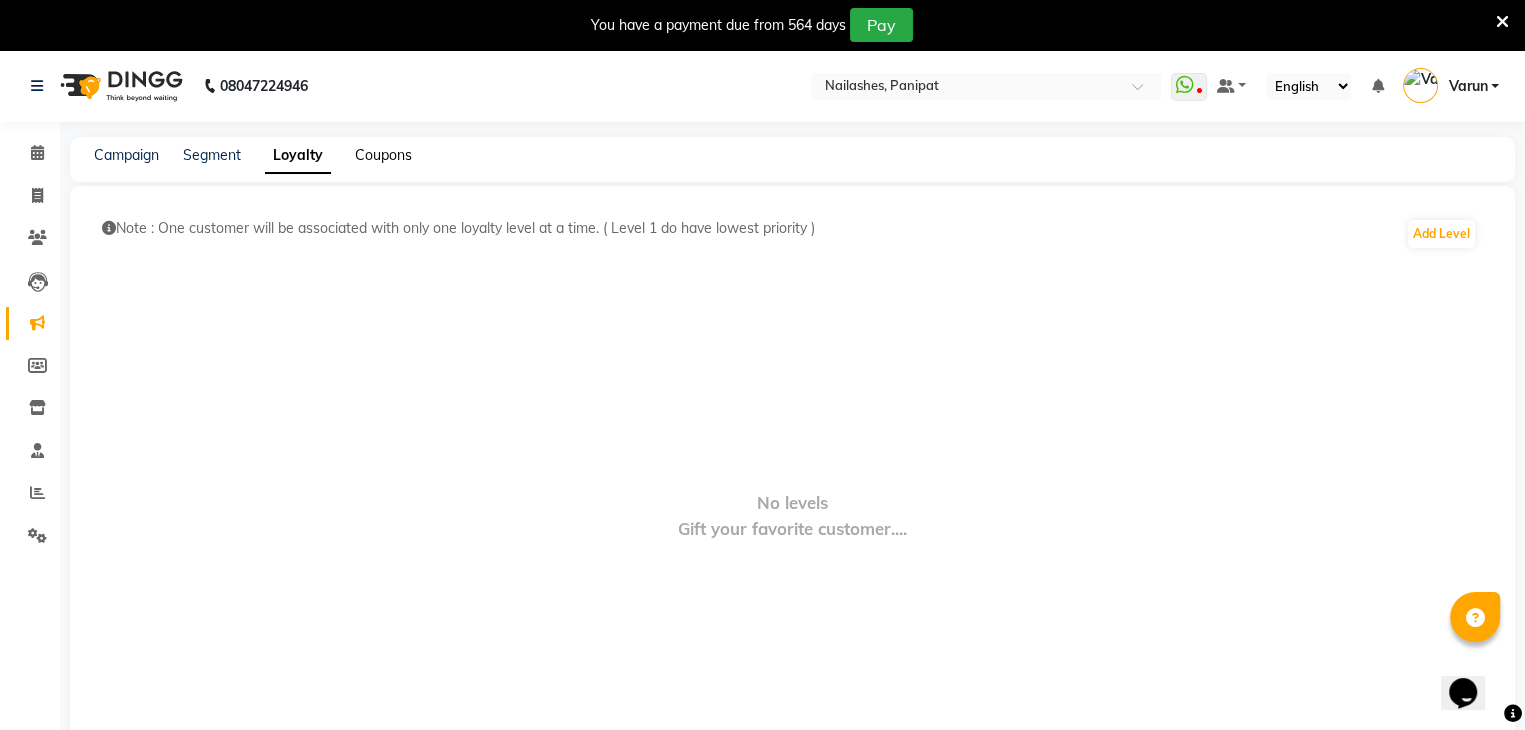 click on "Coupons" 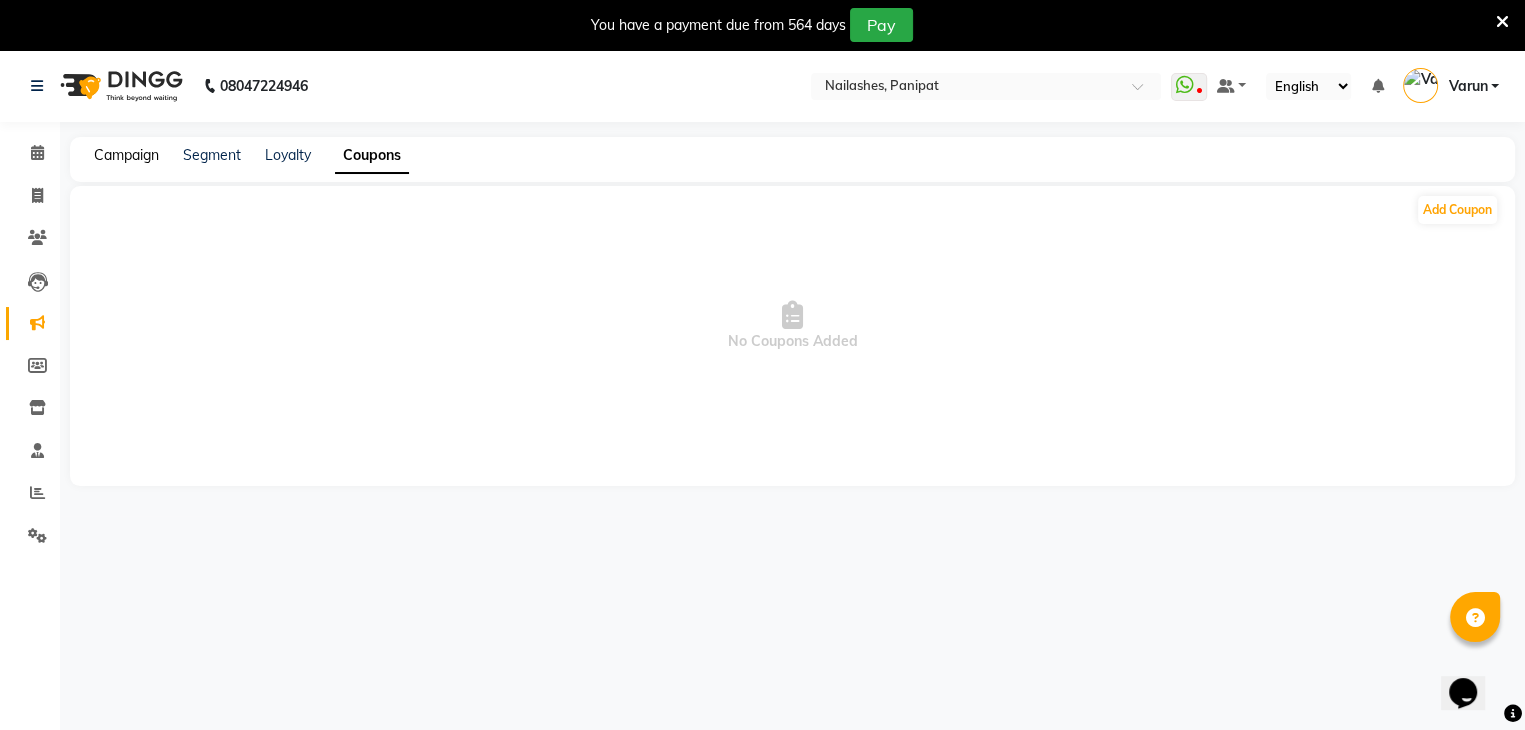 click on "Campaign" 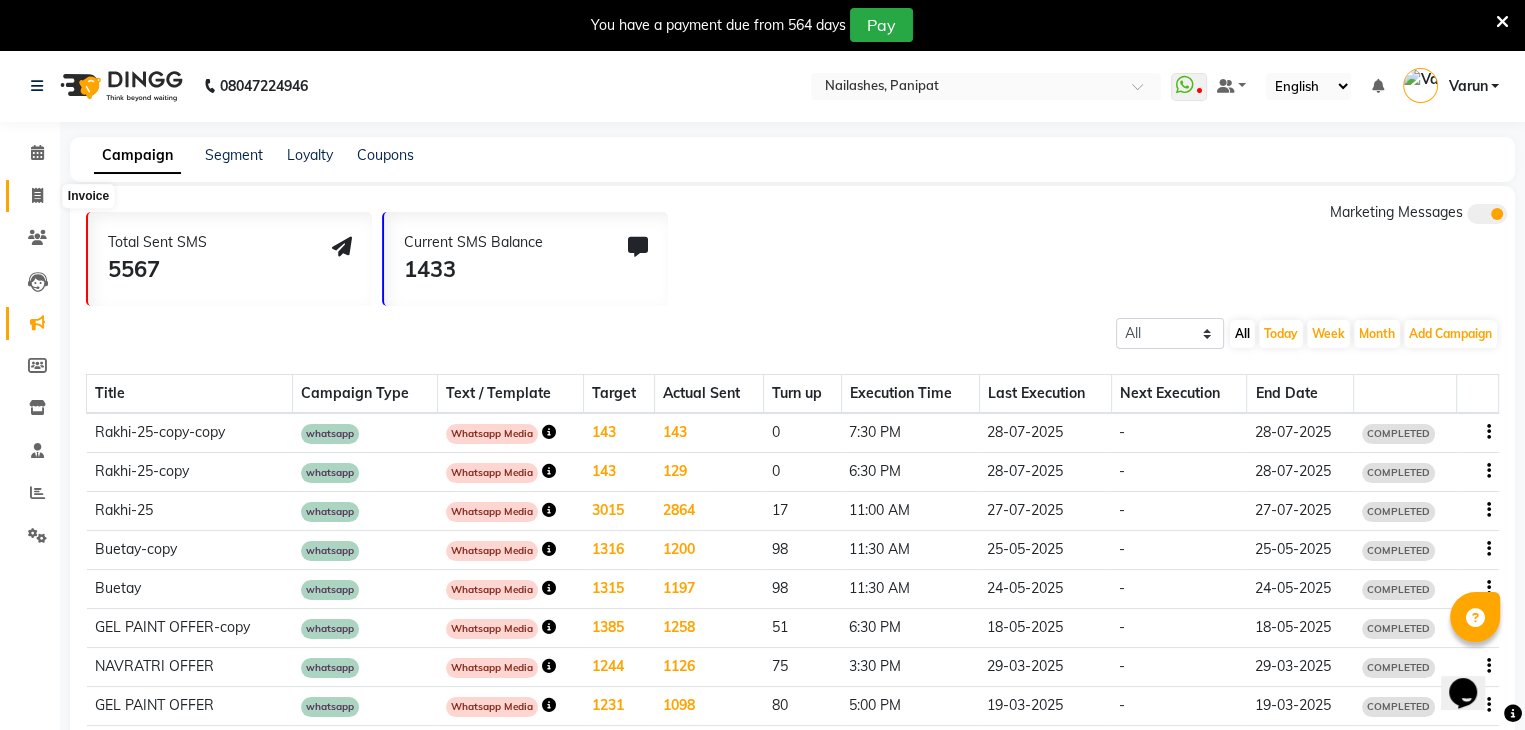 click 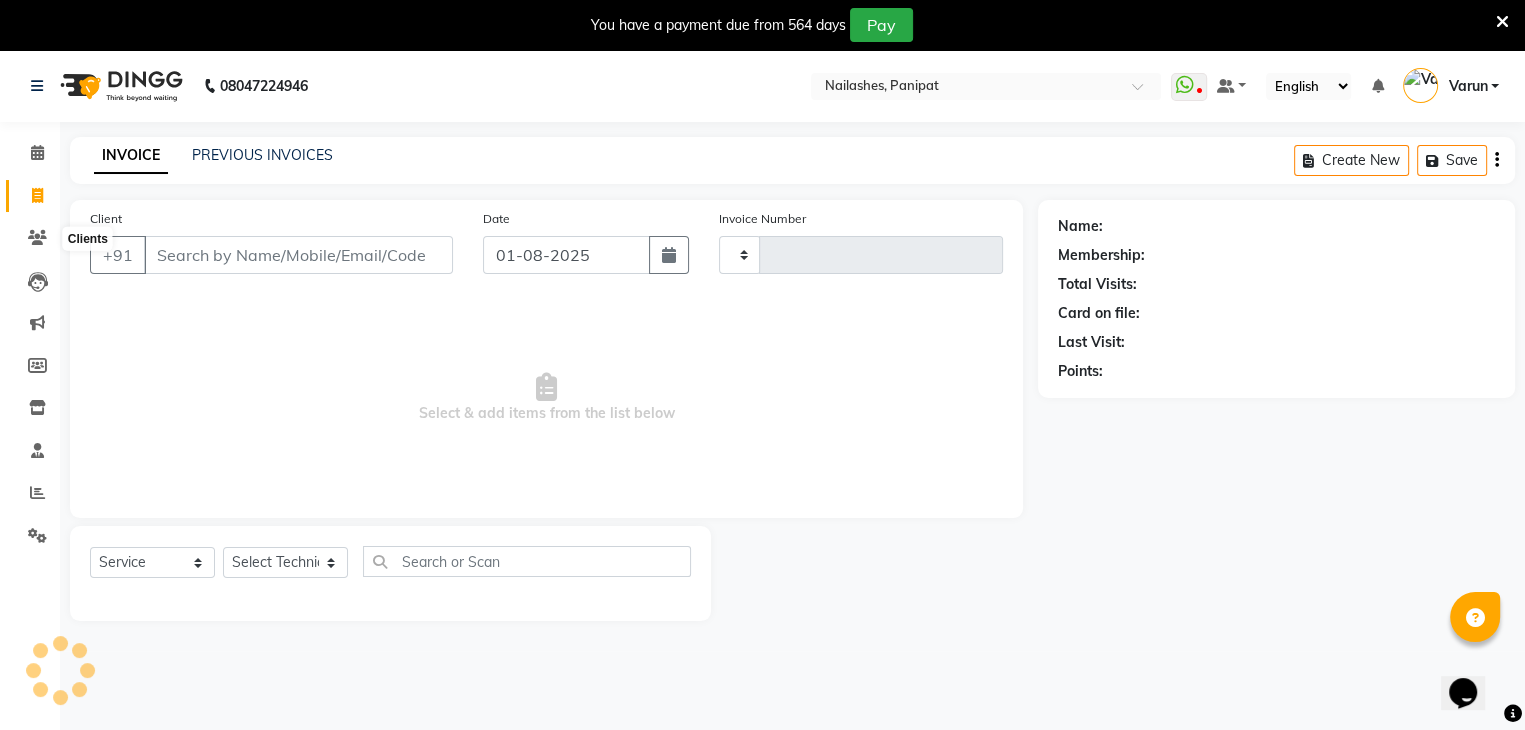 scroll, scrollTop: 50, scrollLeft: 0, axis: vertical 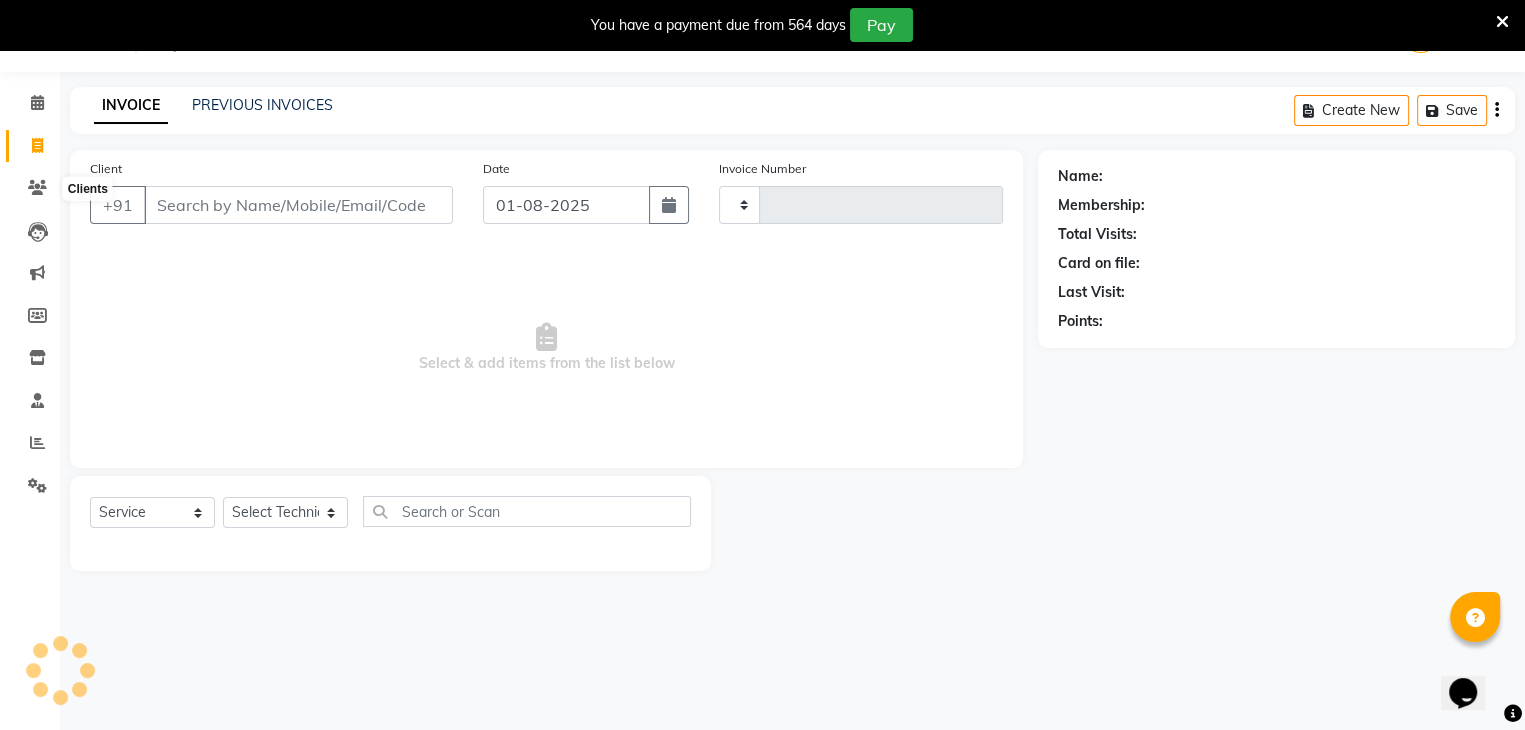 type on "0607" 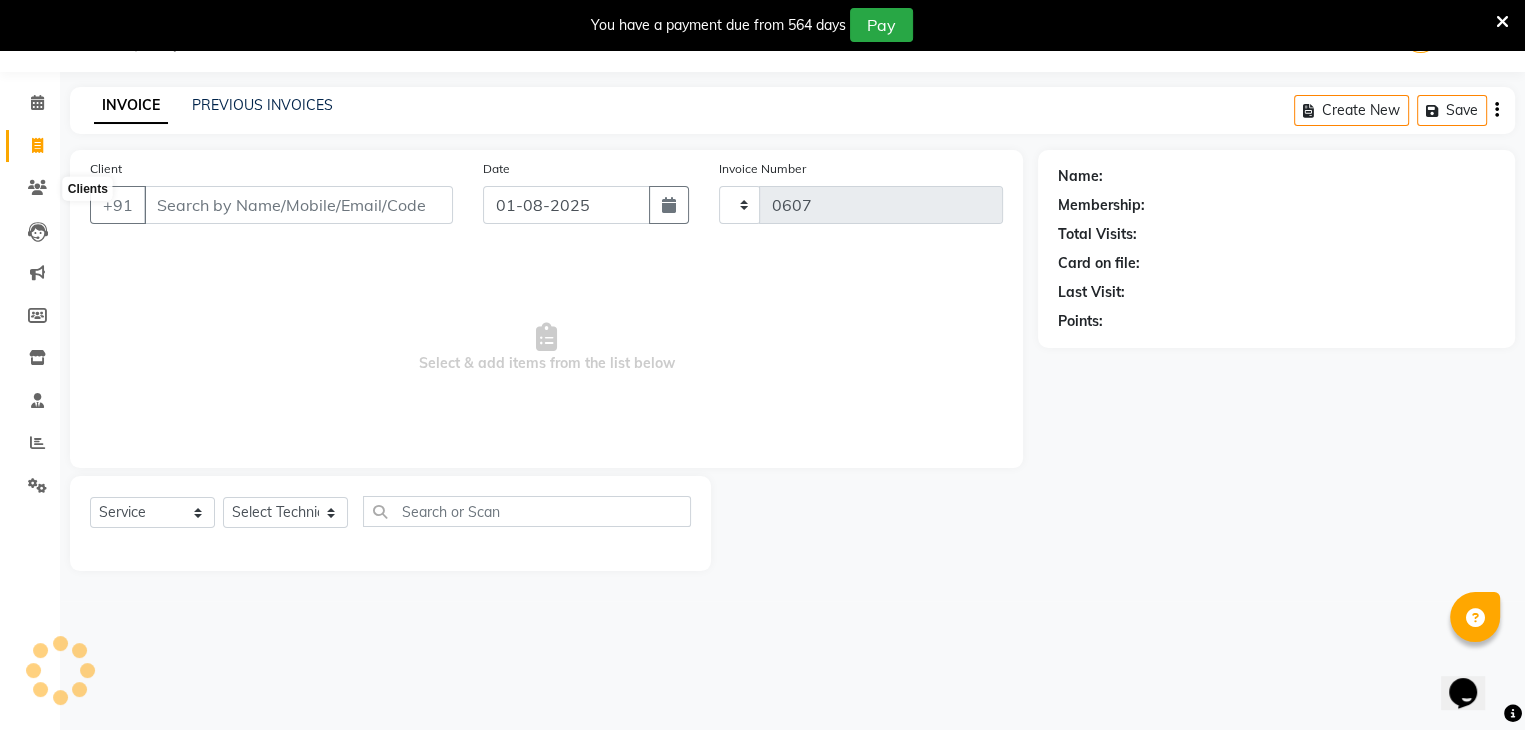 select on "3637" 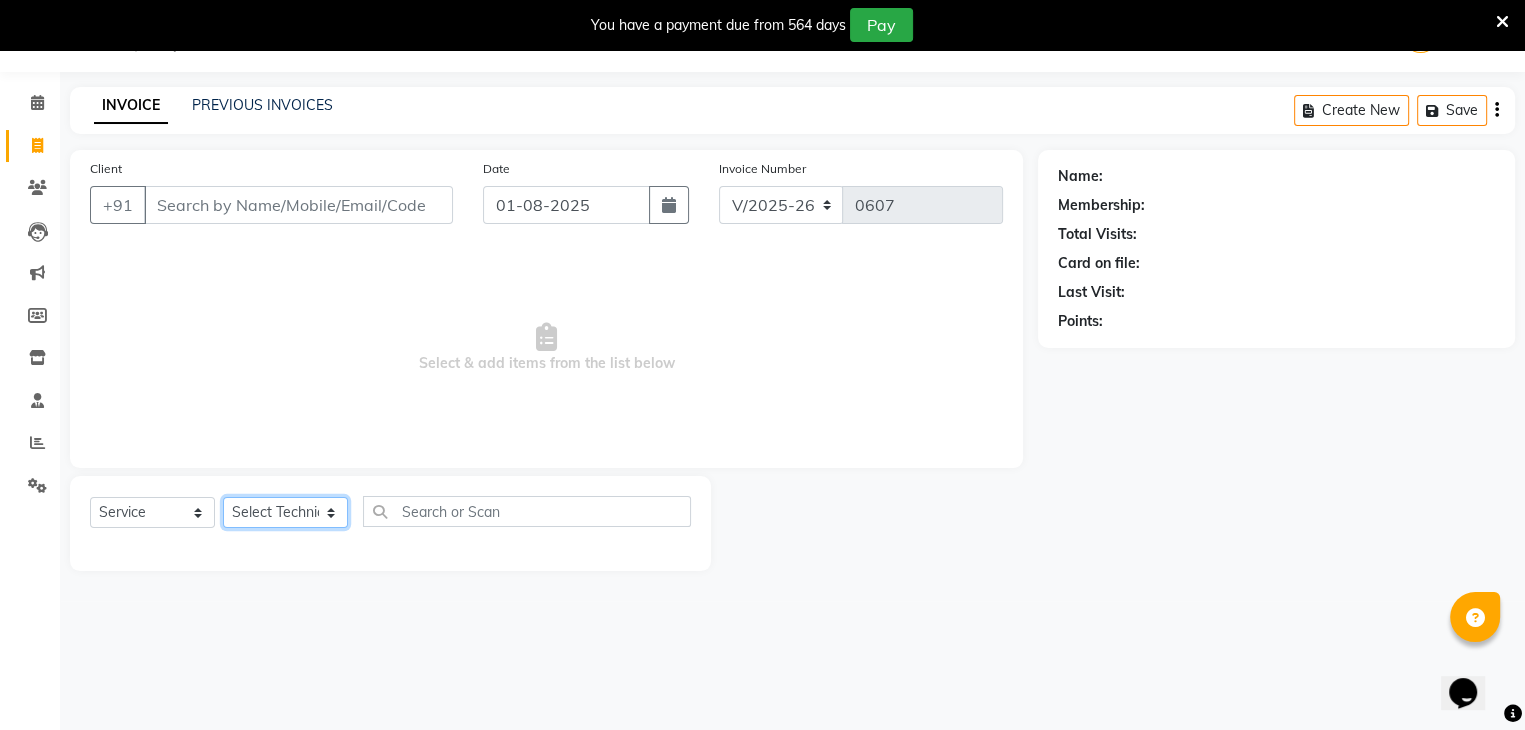 click on "Select Technician [FIRST] [LAST] [FIRST] [LAST] [FIRST] [LAST] Manager [FIRST] [FIRST] [FIRST]" 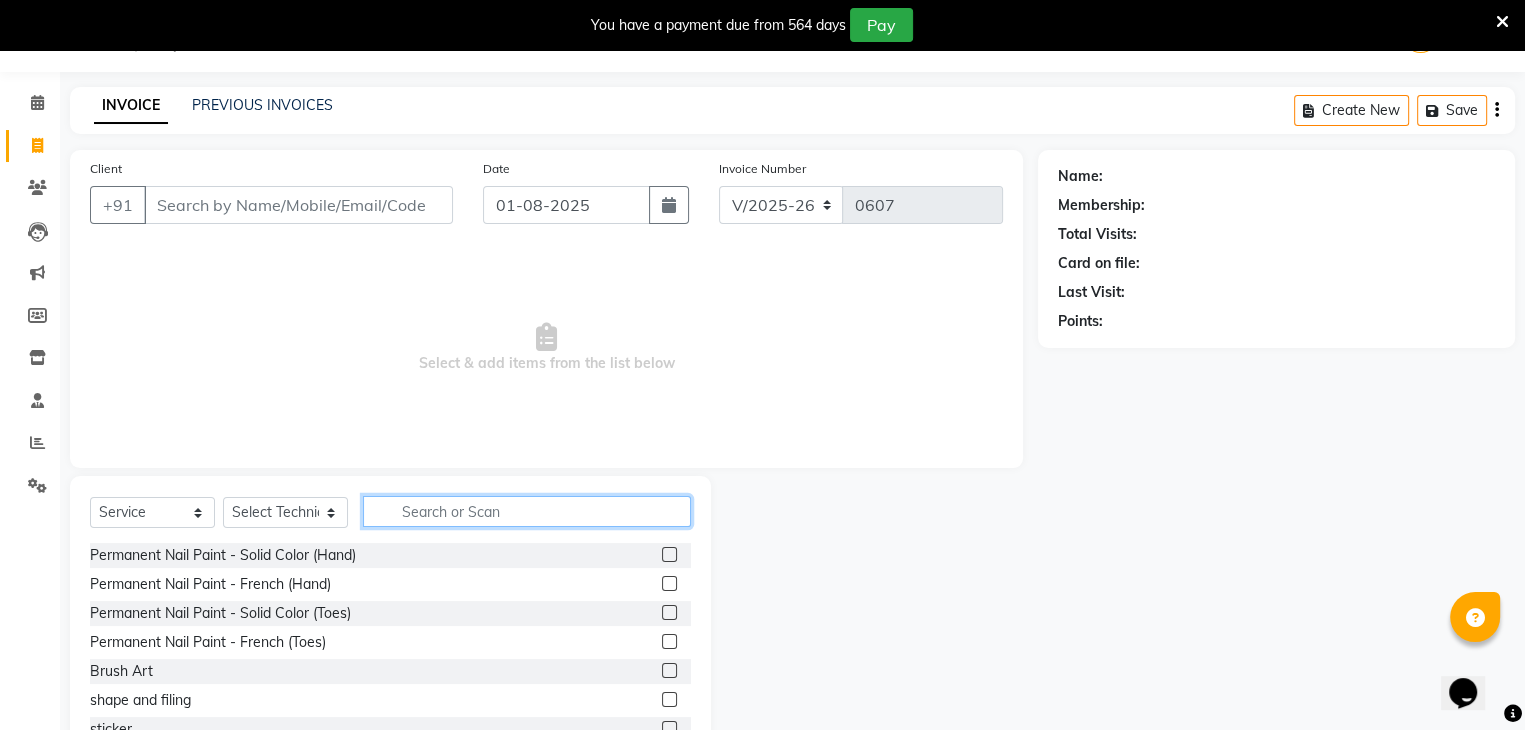 click 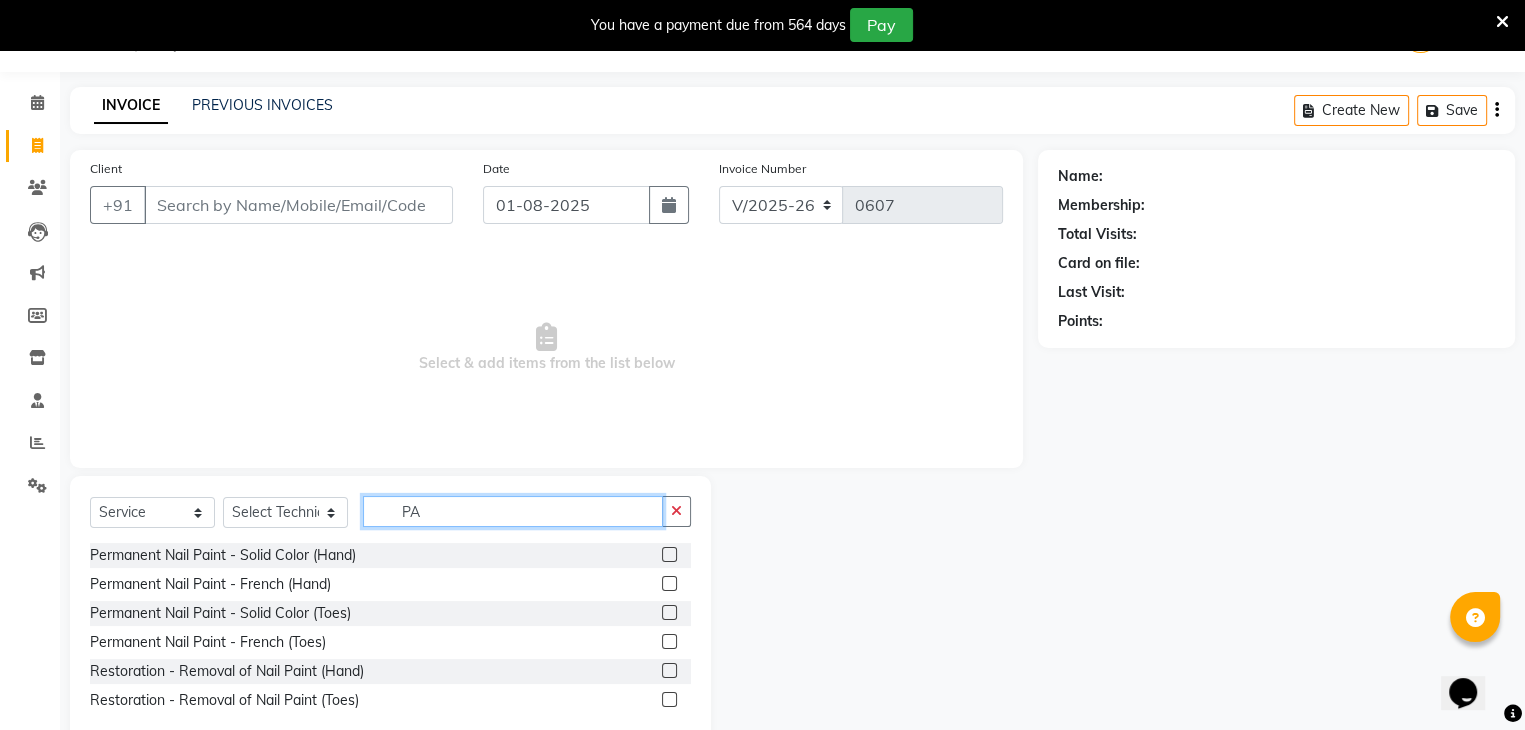 type on "P" 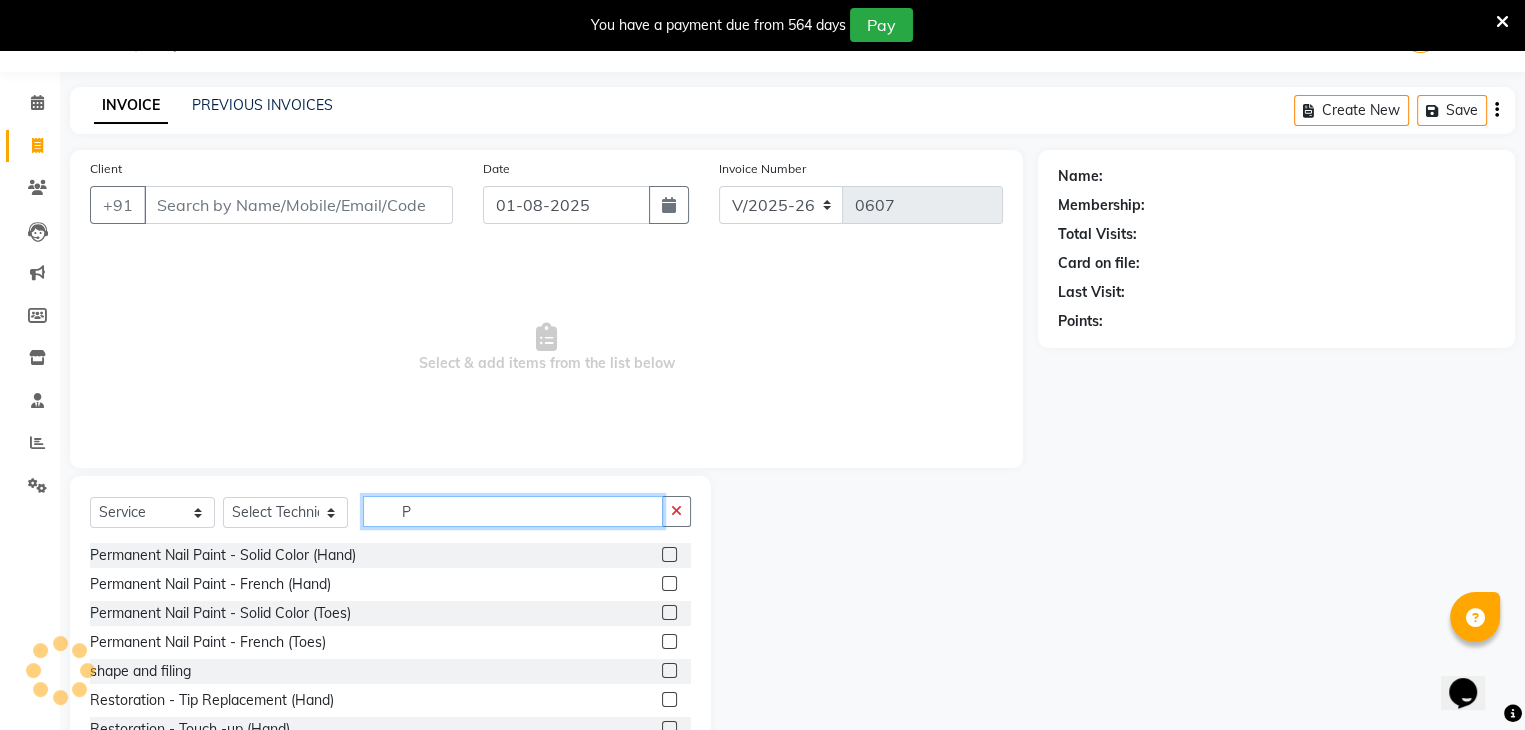 type 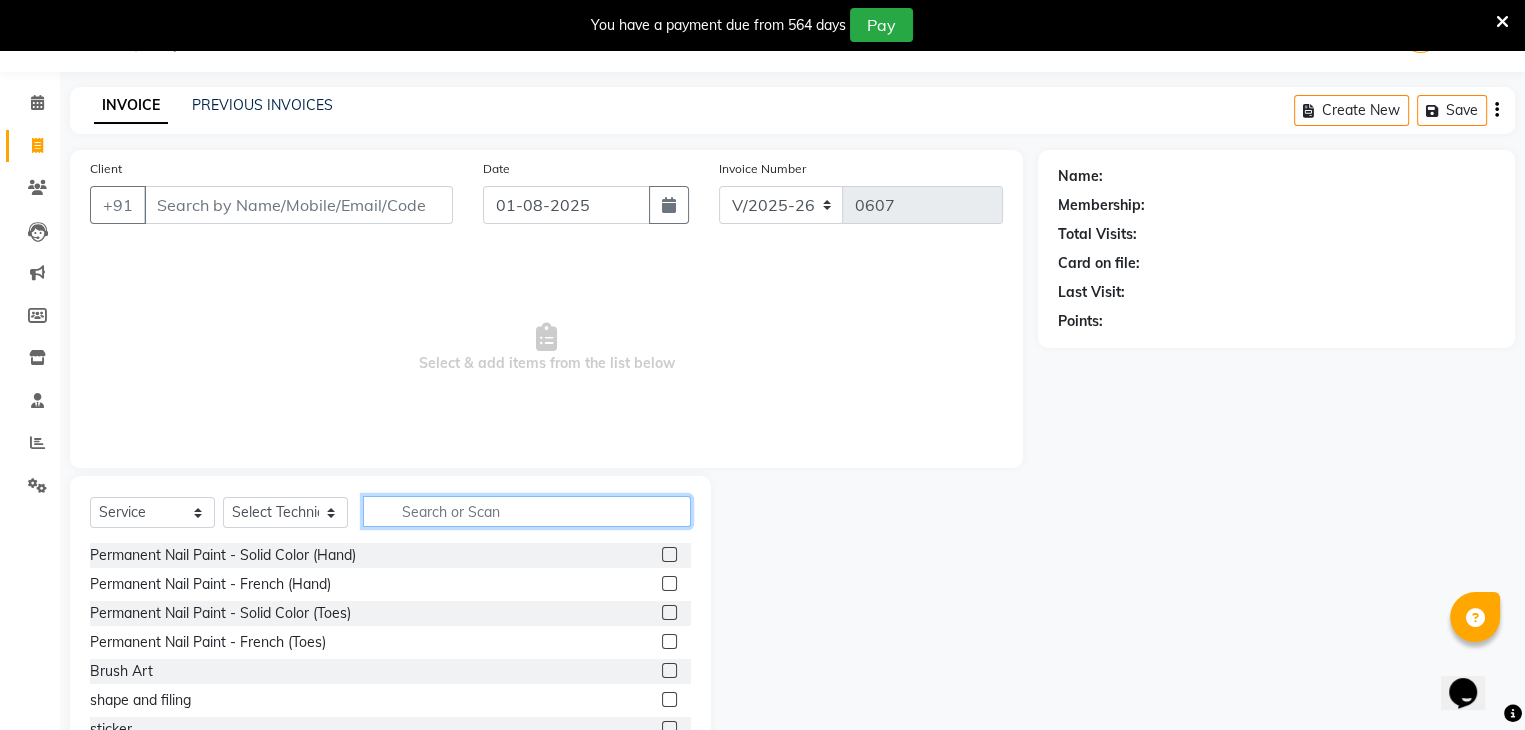 click 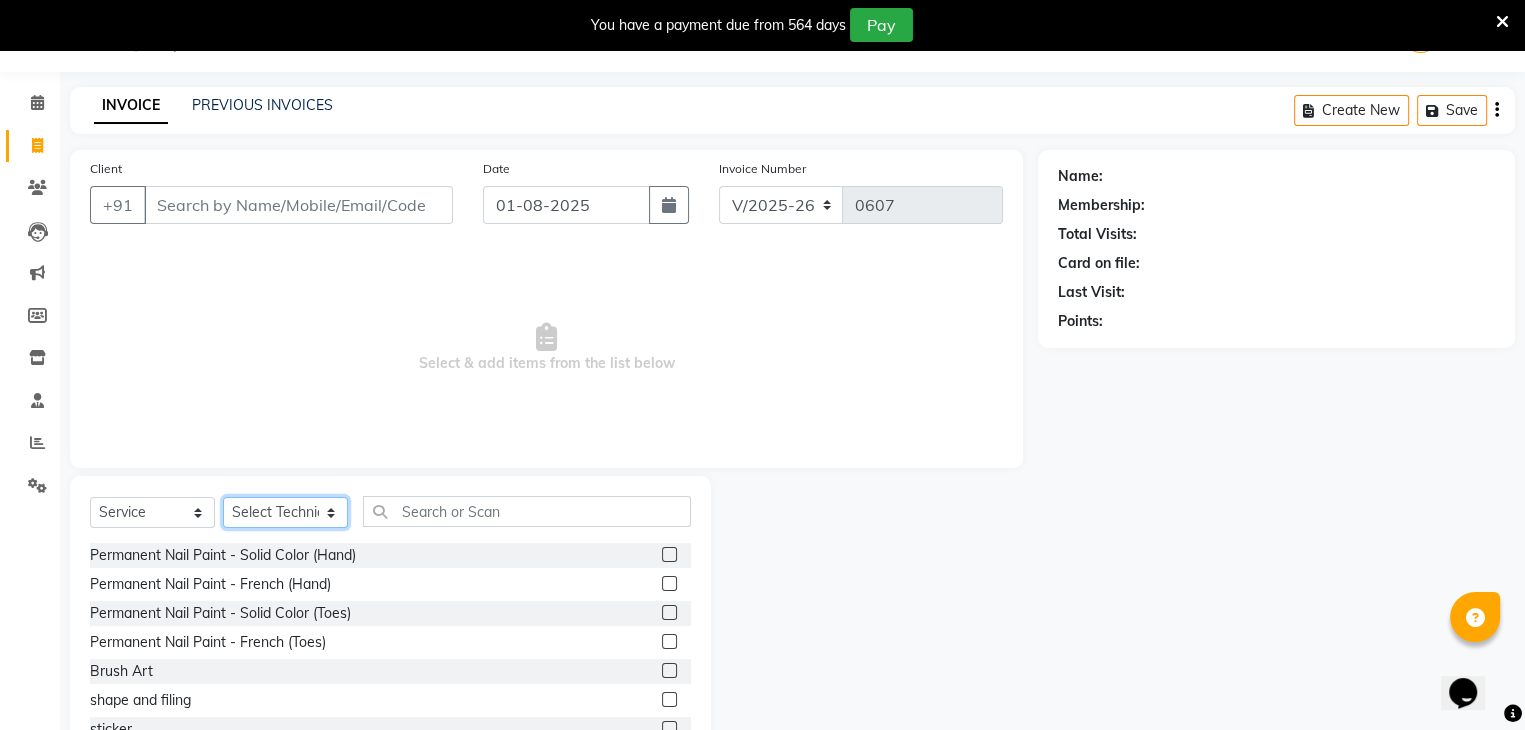 click on "Select Technician [FIRST] [LAST] [FIRST] [LAST] [FIRST] [LAST] Manager [FIRST] [FIRST] [FIRST]" 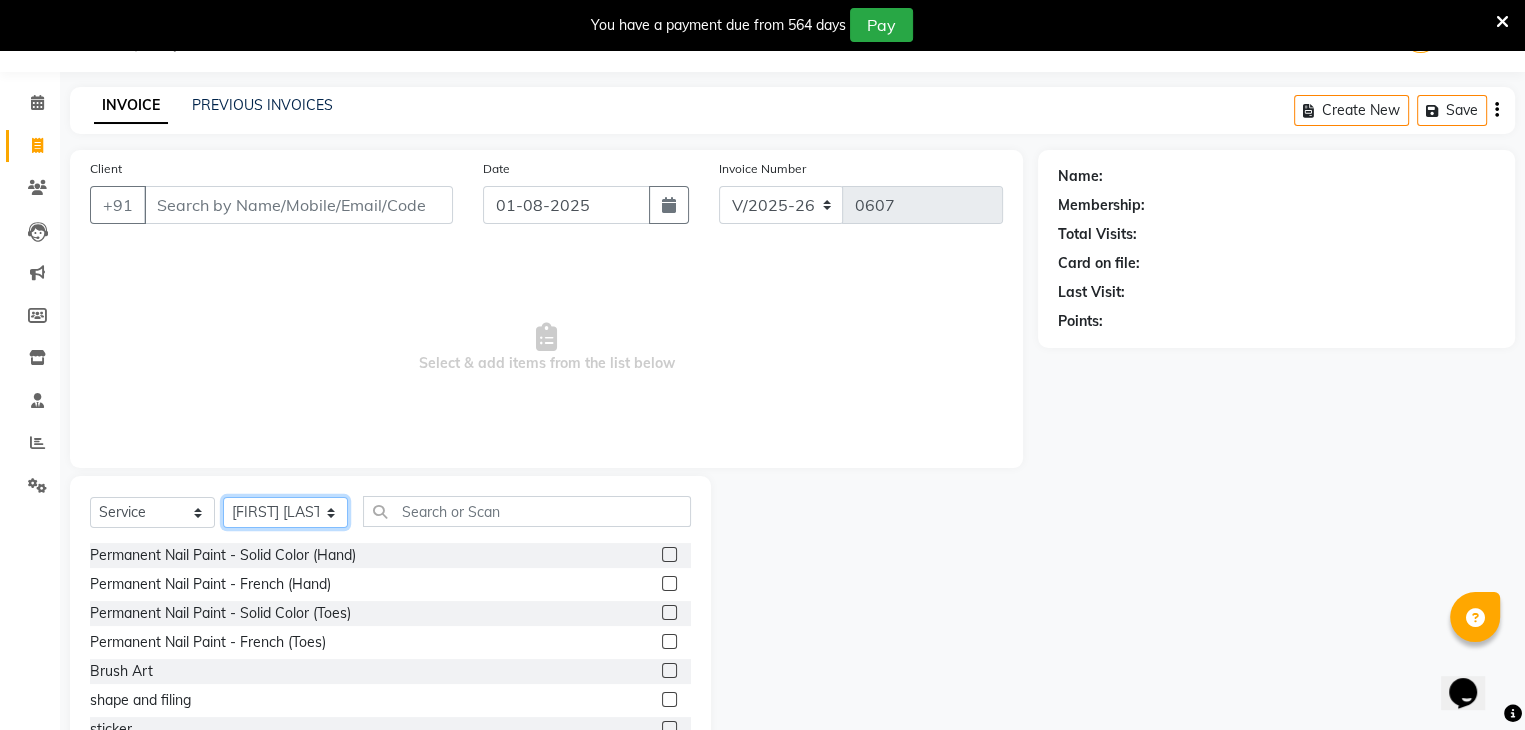 click on "Select Technician [FIRST] [LAST] [FIRST] [LAST] [FIRST] [LAST] Manager [FIRST] [FIRST] [FIRST]" 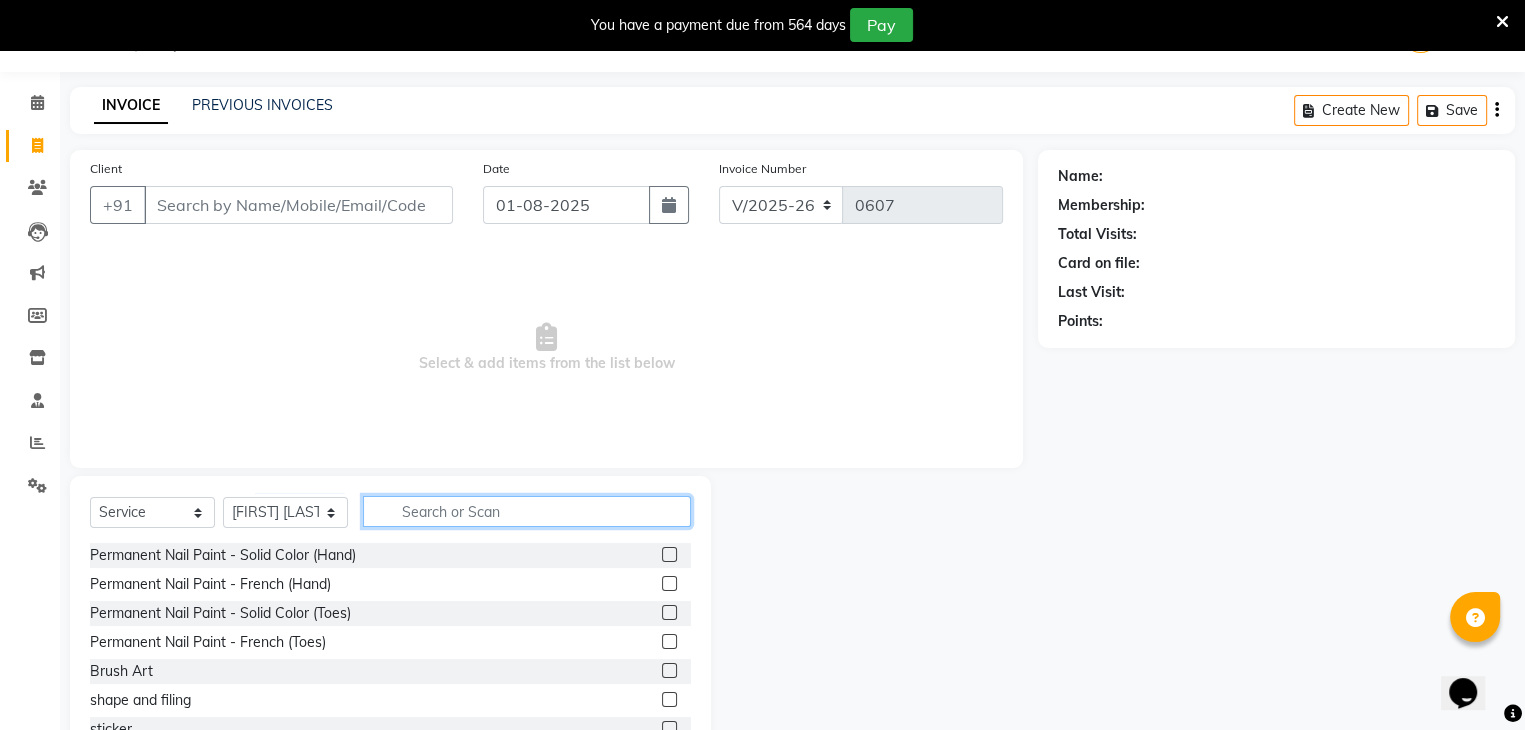 click 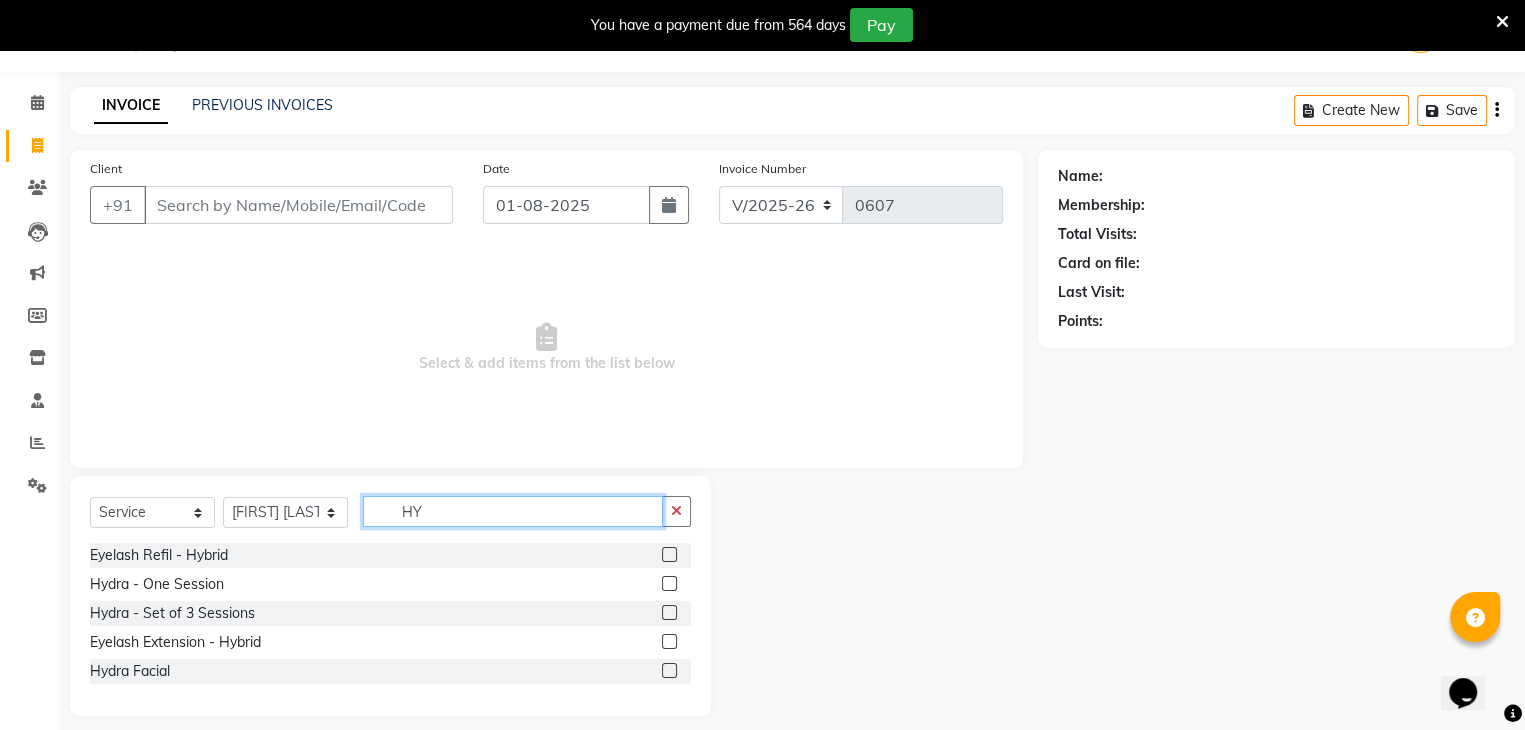 type on "H" 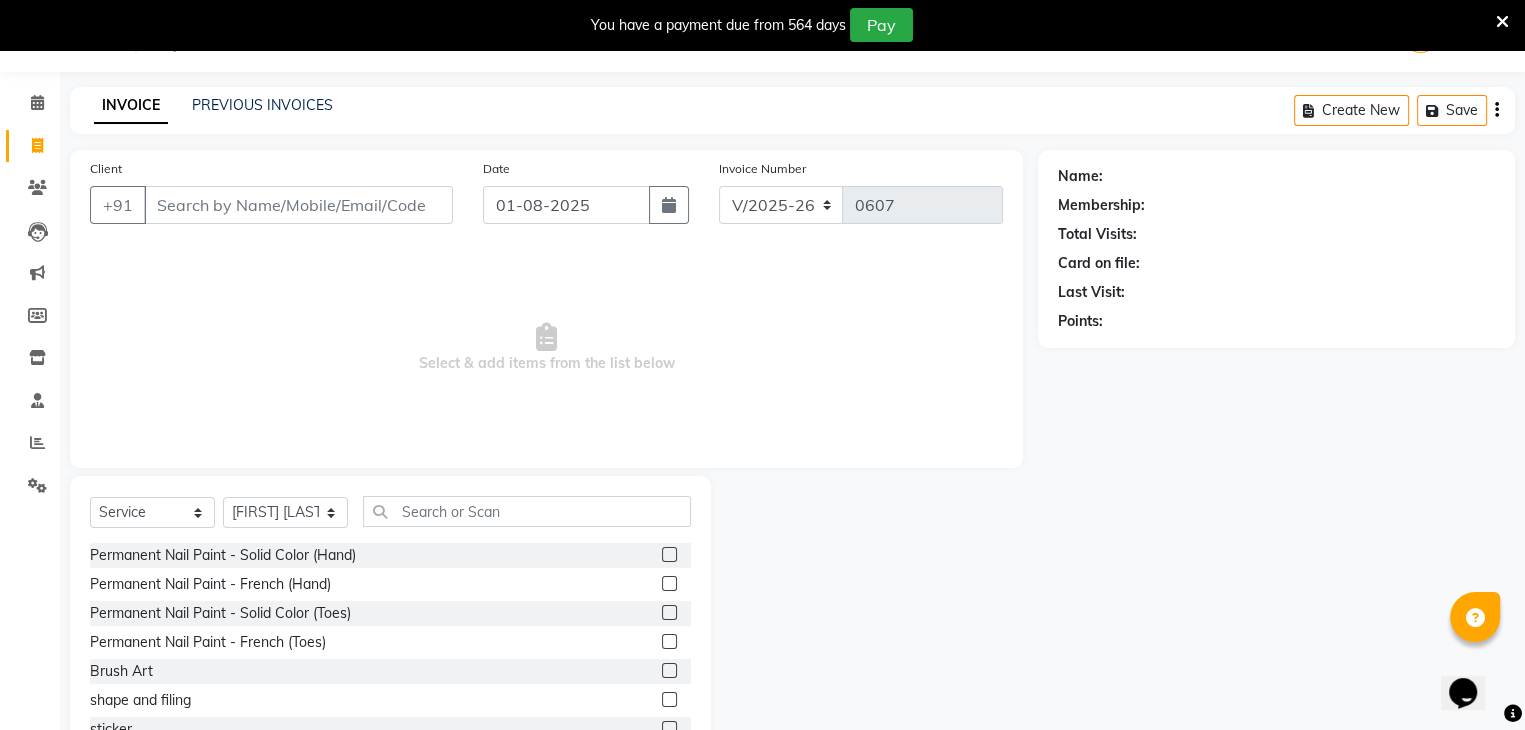 click 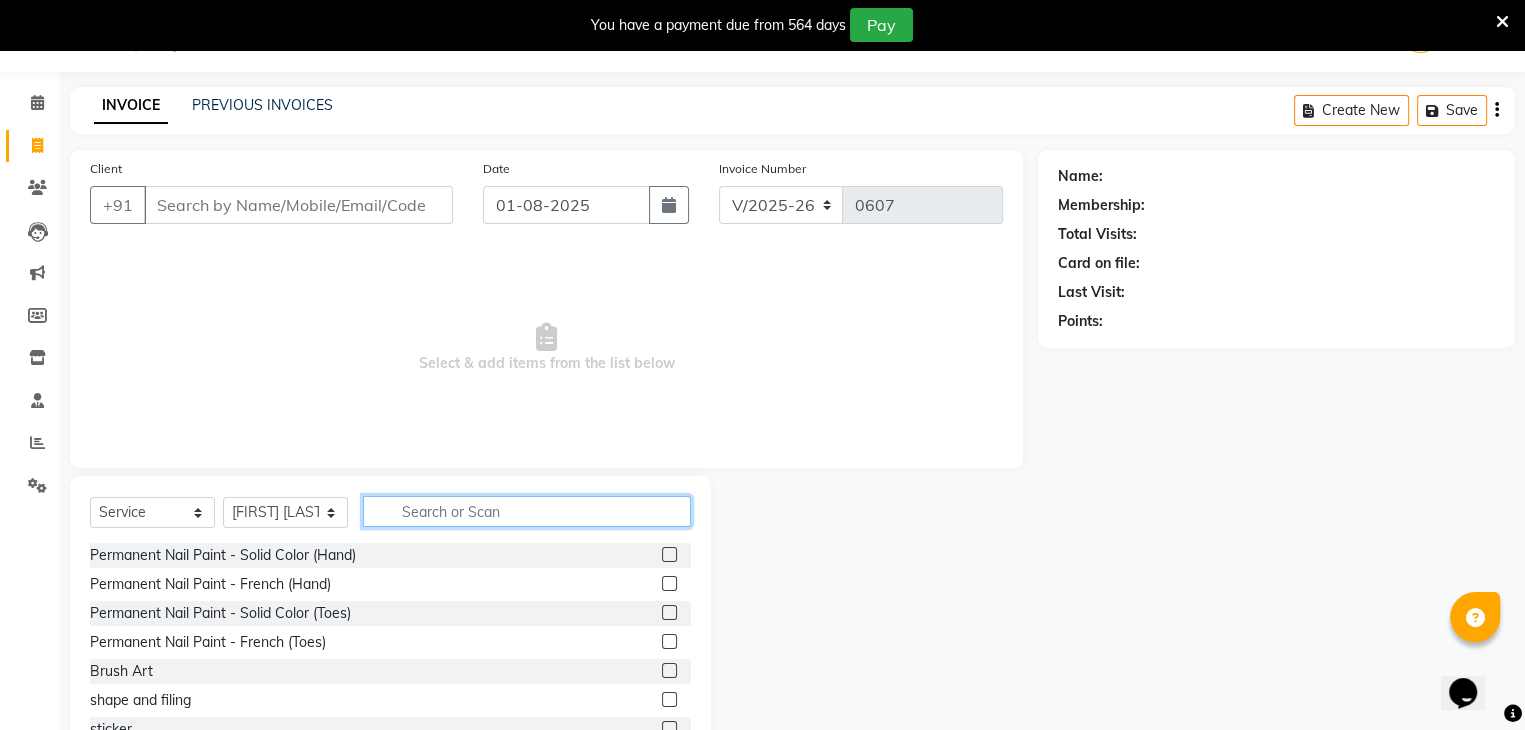 click 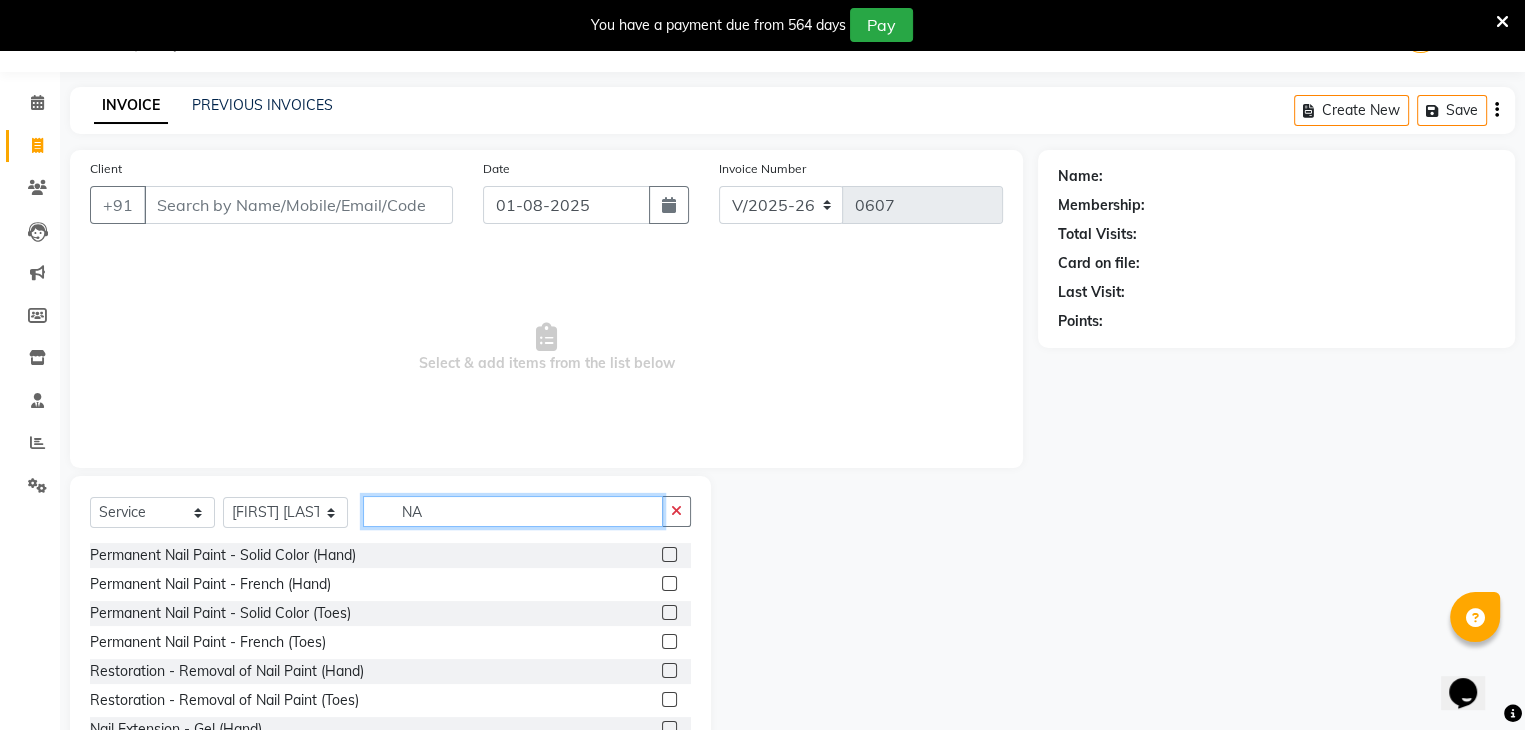 type on "N" 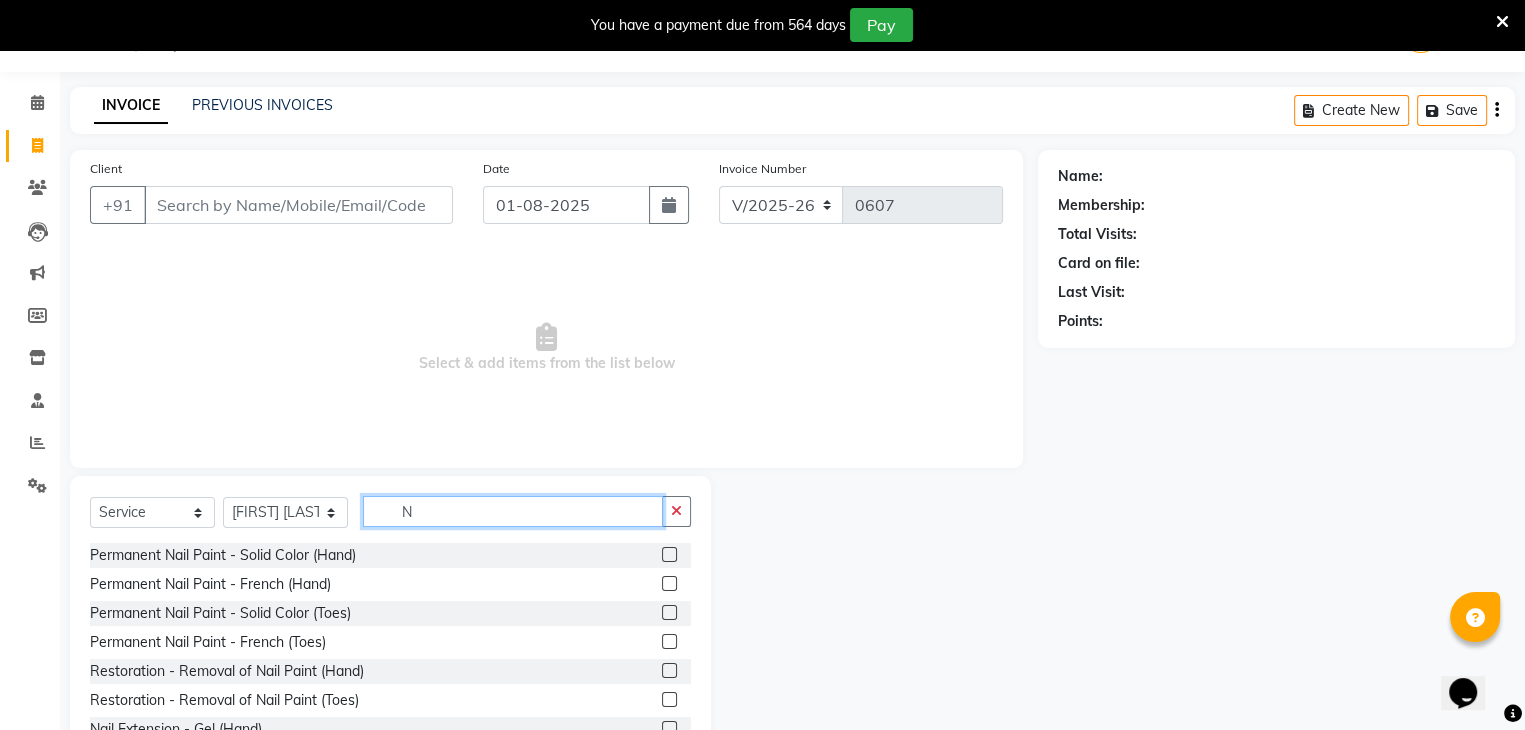 type 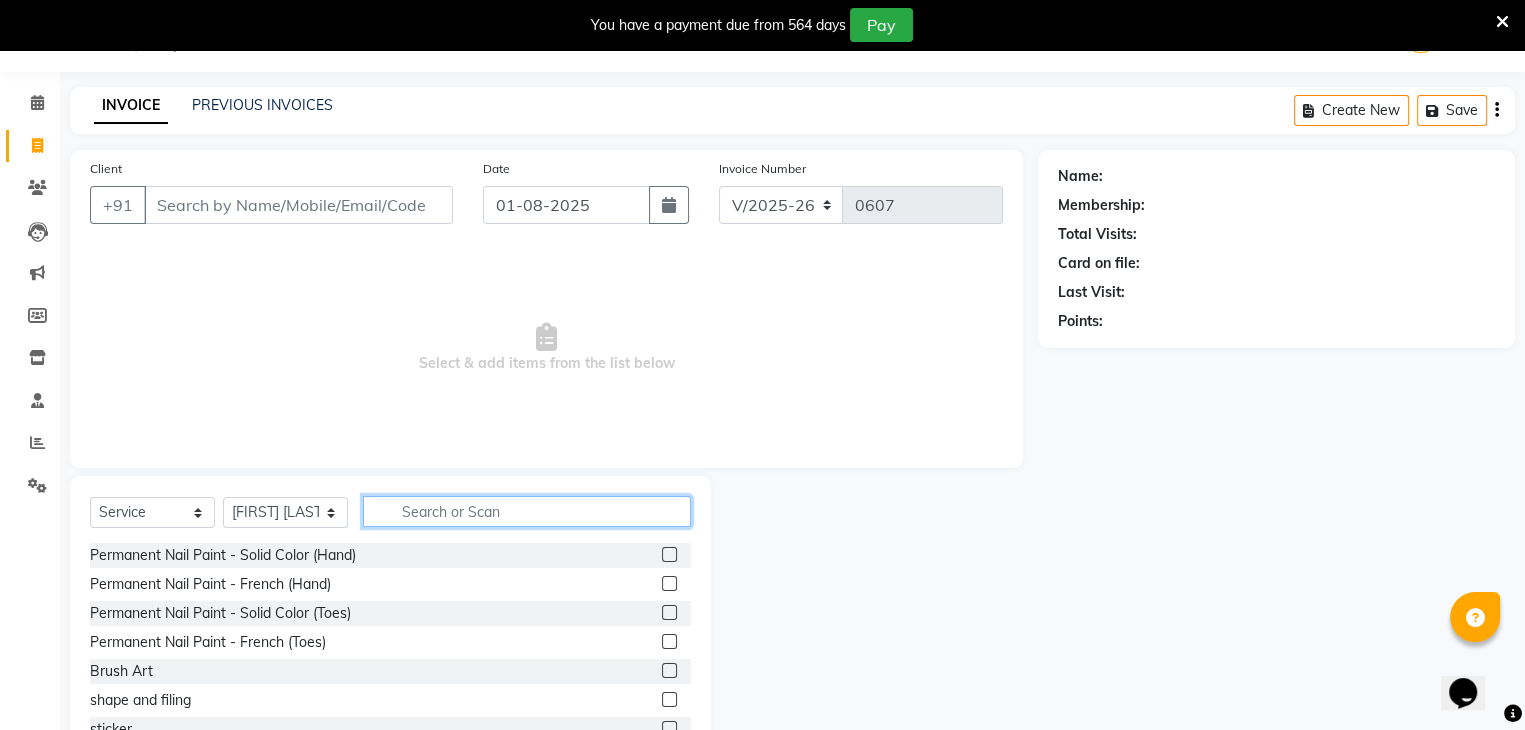 scroll, scrollTop: 121, scrollLeft: 0, axis: vertical 